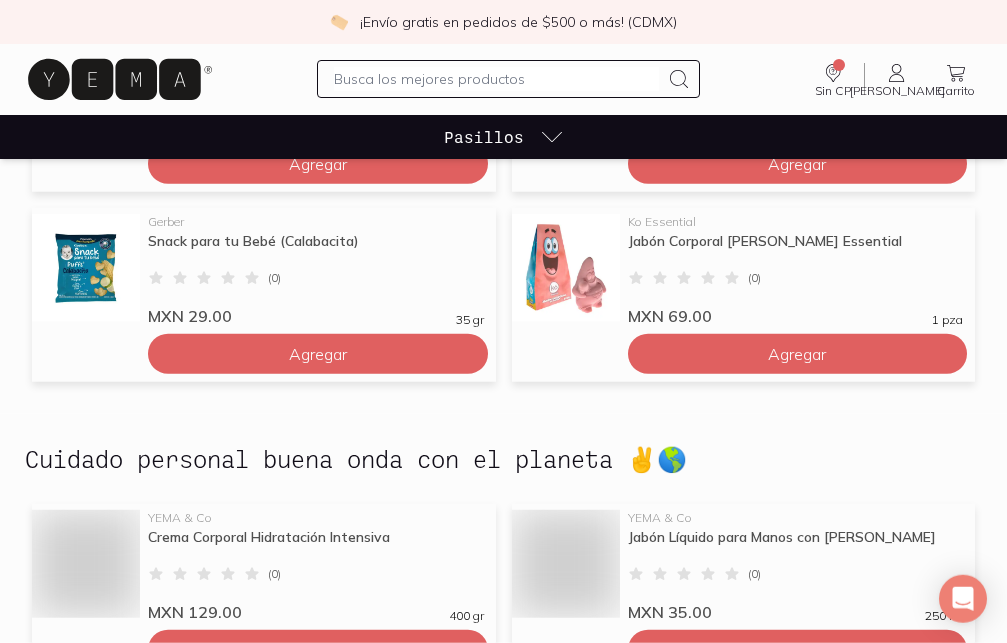 scroll, scrollTop: 2958, scrollLeft: 0, axis: vertical 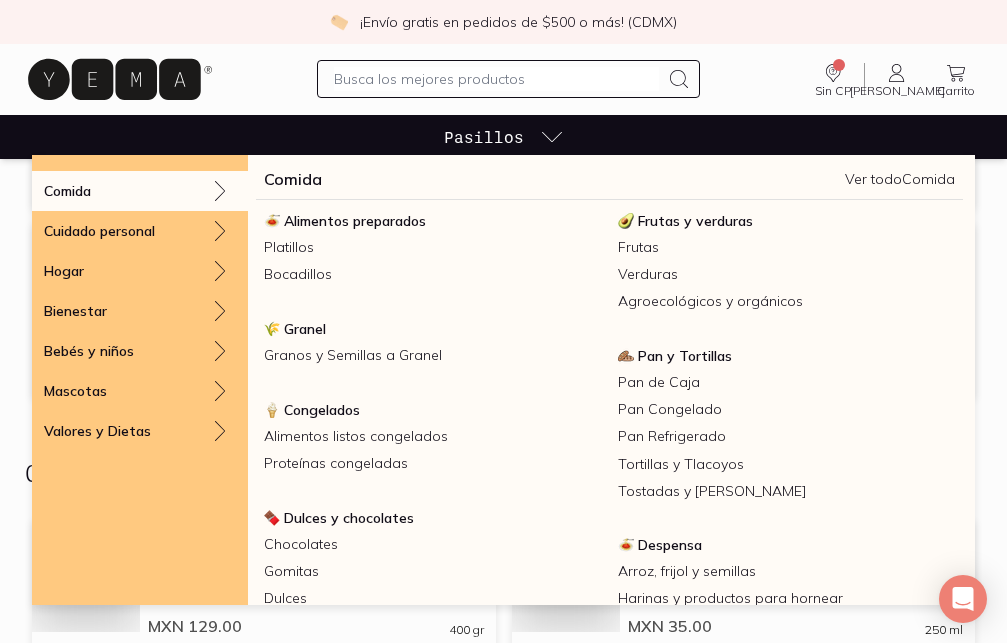 click on "Comida" at bounding box center [140, 191] 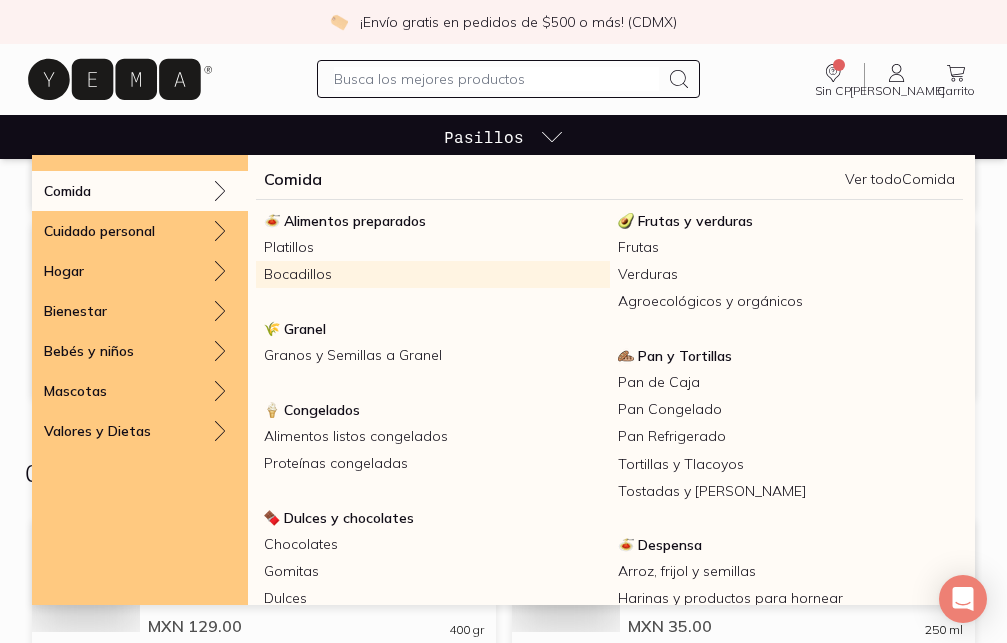 click on "Bocadillos" at bounding box center [433, 274] 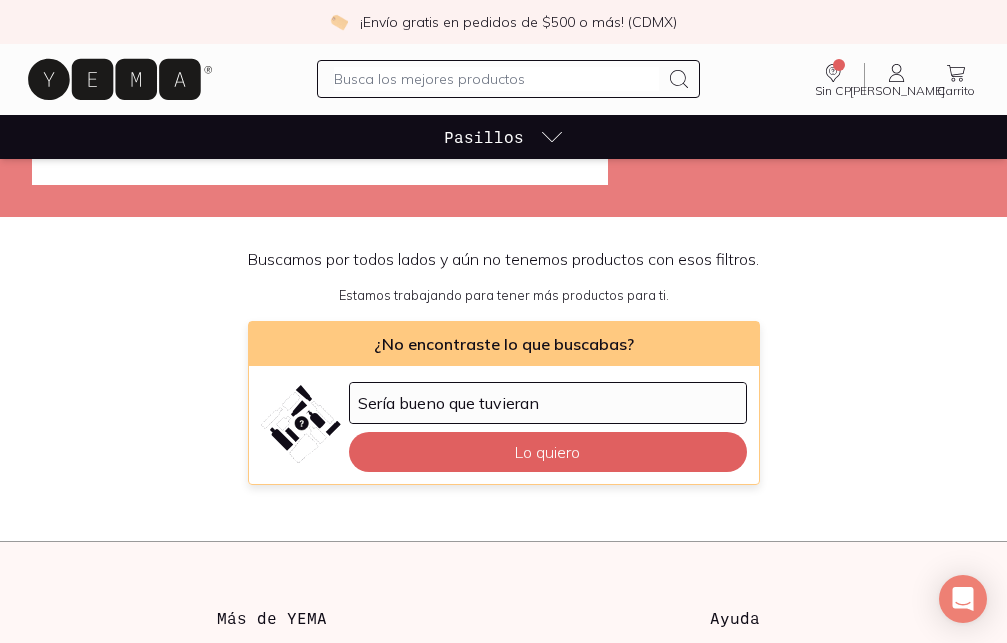 scroll, scrollTop: 0, scrollLeft: 0, axis: both 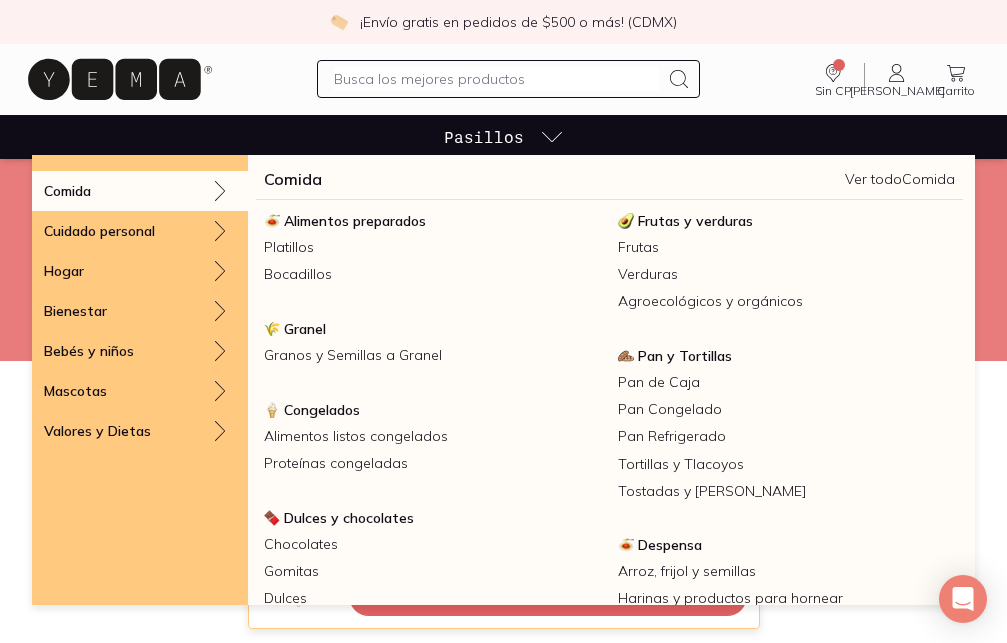 click 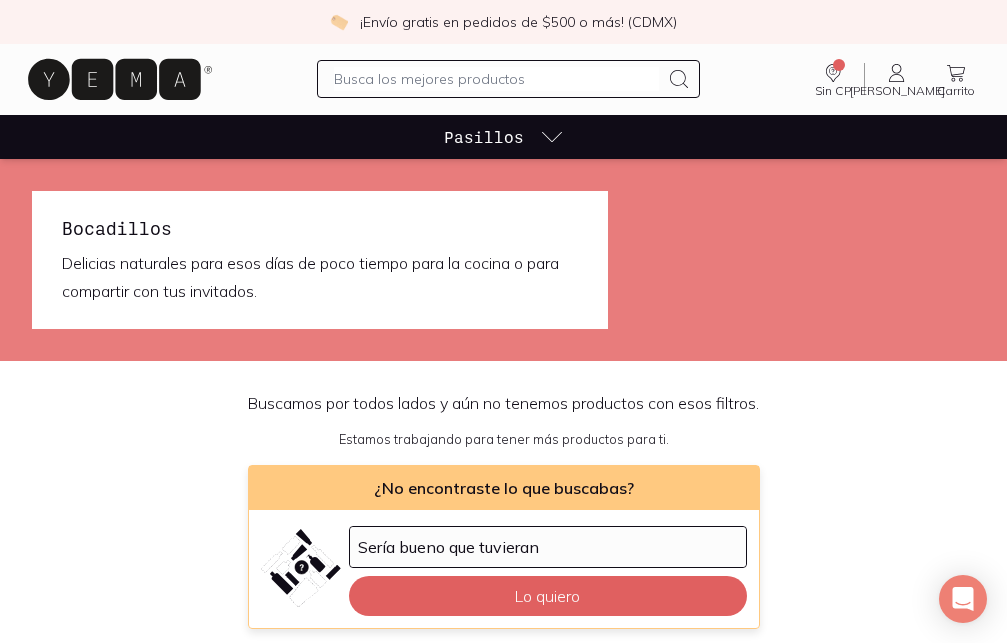 click 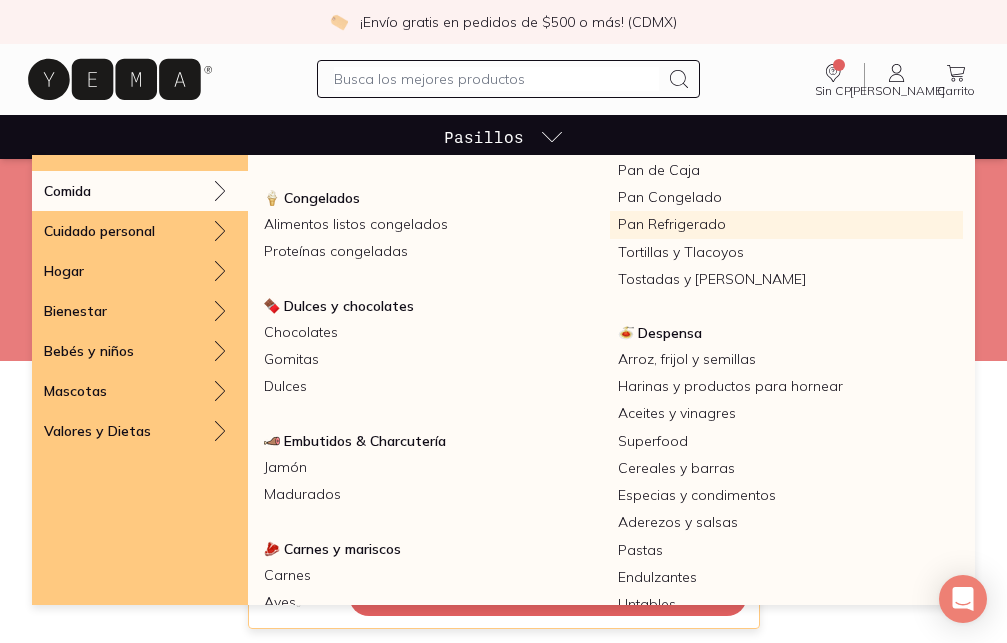 scroll, scrollTop: 360, scrollLeft: 0, axis: vertical 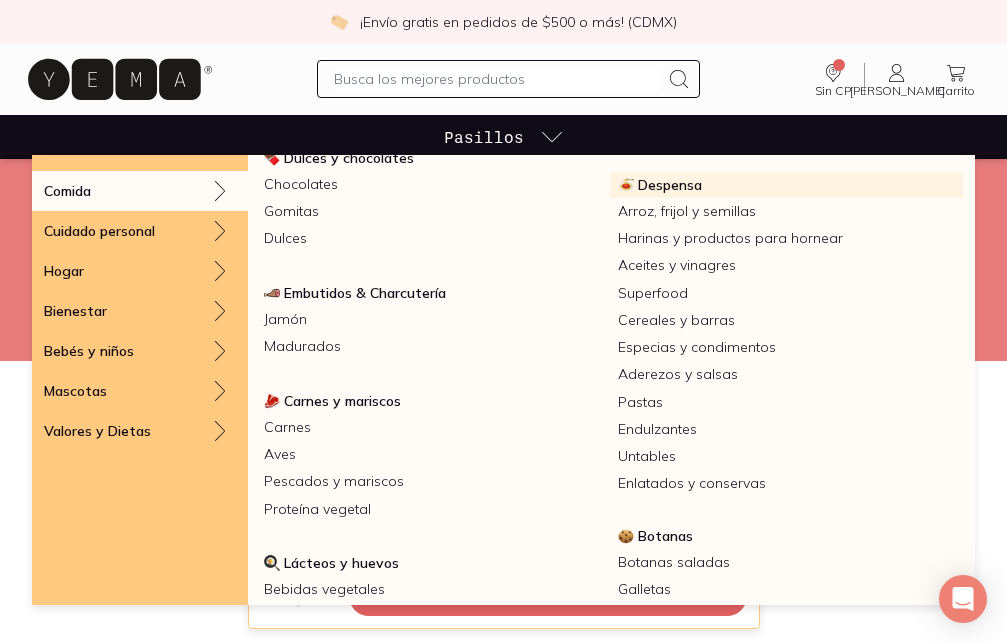 click on "Despensa" at bounding box center [670, 185] 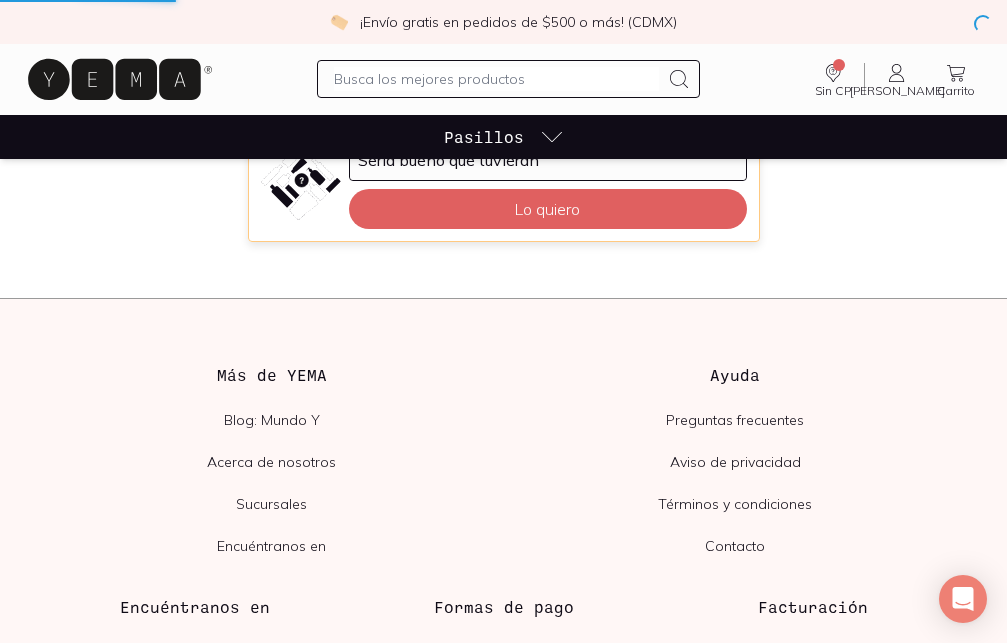 scroll, scrollTop: 510, scrollLeft: 0, axis: vertical 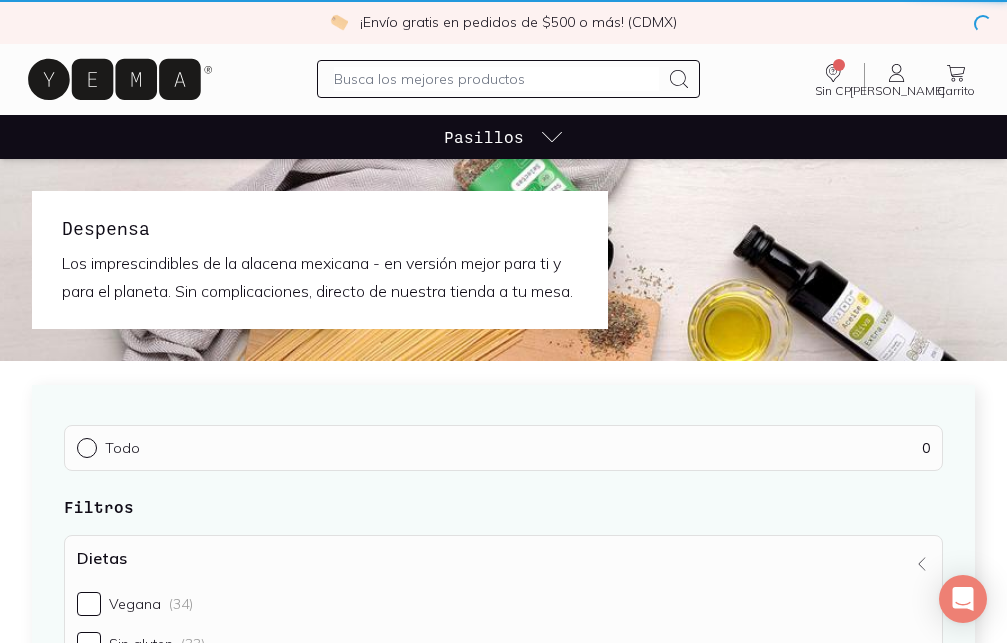 click on "Los Imperdibles ⚡️" at bounding box center [0, 0] 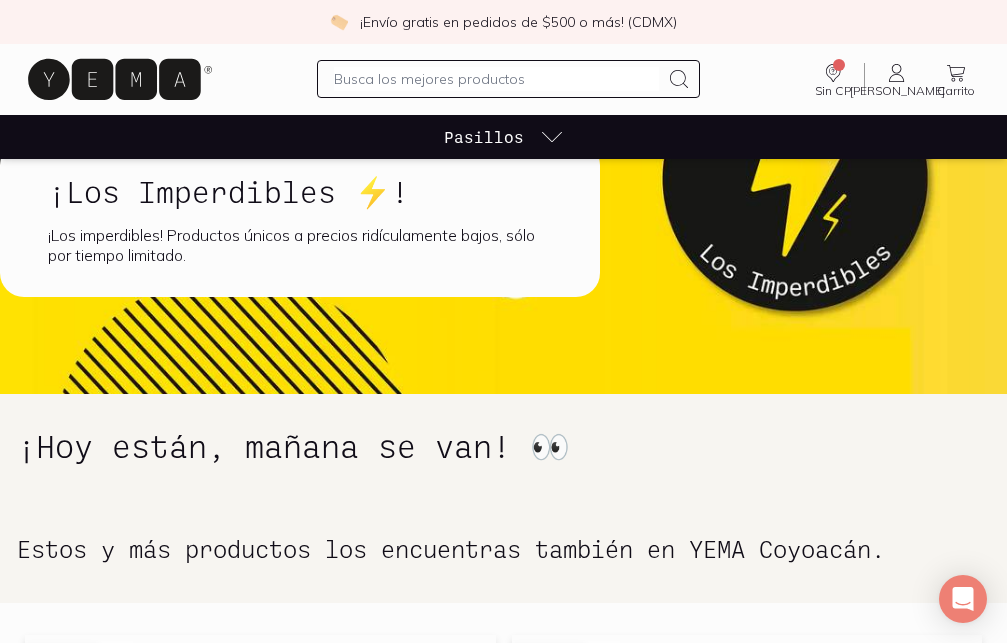 scroll, scrollTop: 0, scrollLeft: 0, axis: both 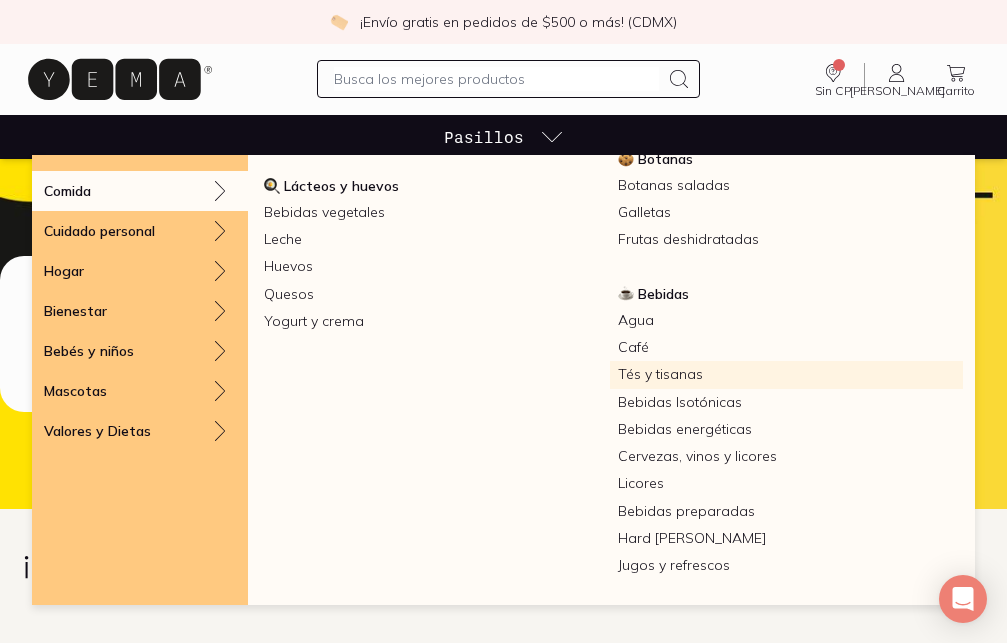 click on "Tés y tisanas" at bounding box center (787, 374) 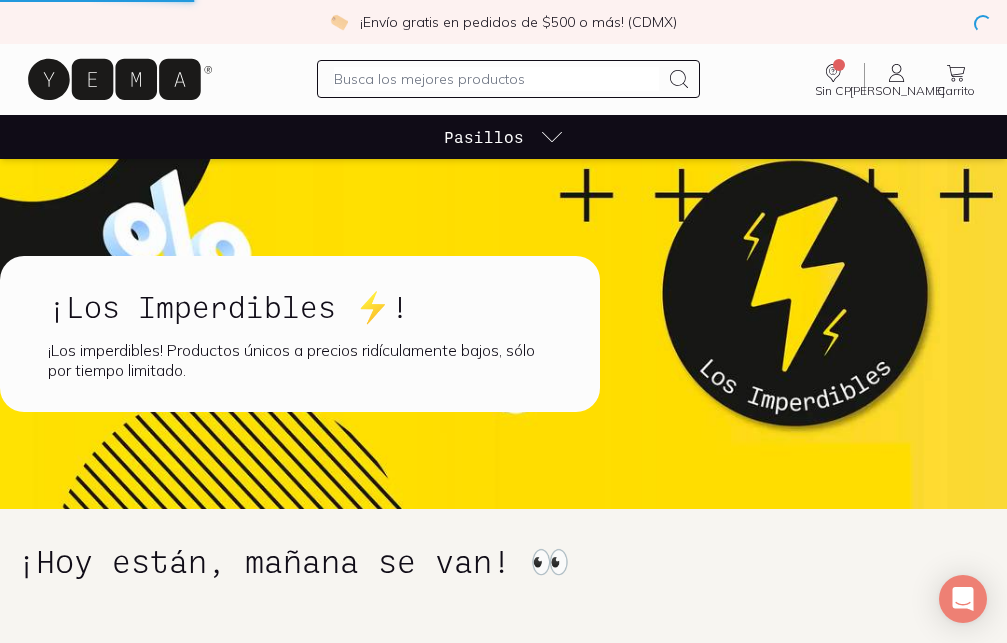 scroll, scrollTop: 408, scrollLeft: 0, axis: vertical 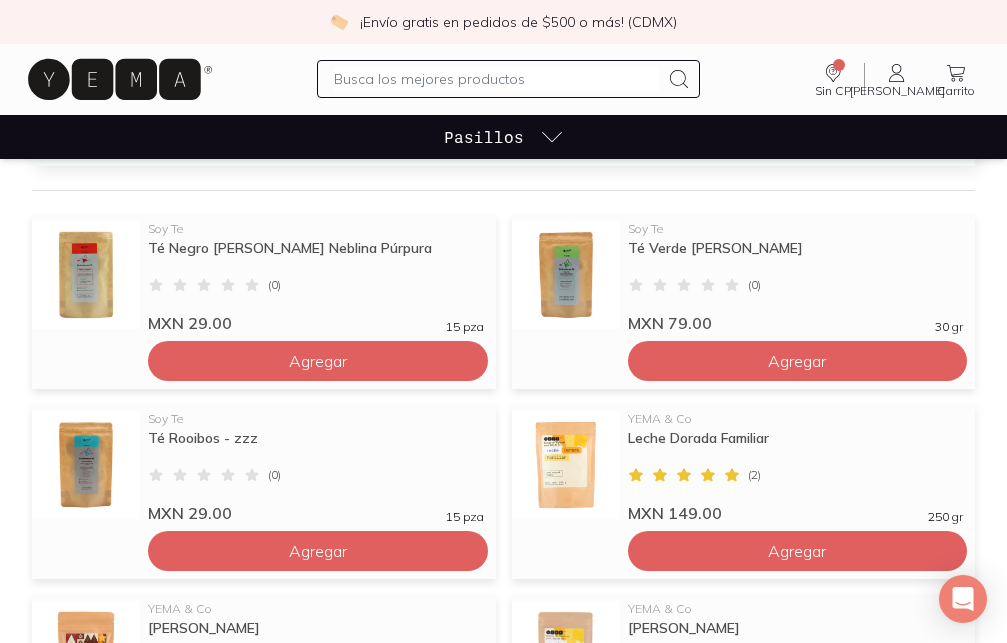 click on "Todo Bebidas ( 49 )" at bounding box center [85, -573] 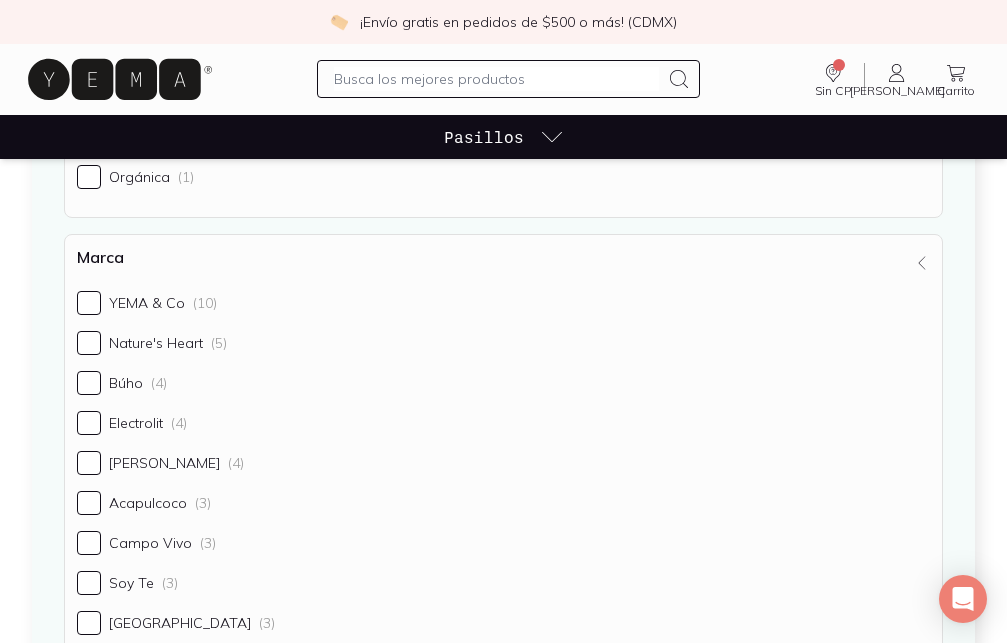 scroll, scrollTop: 0, scrollLeft: 0, axis: both 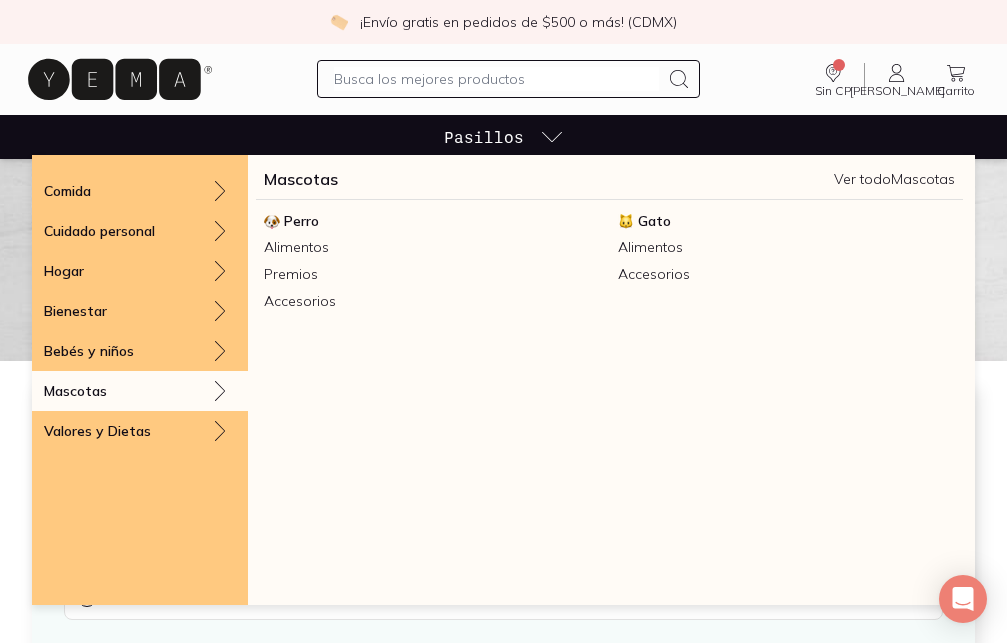 click on "Valores y Dietas" at bounding box center (97, 431) 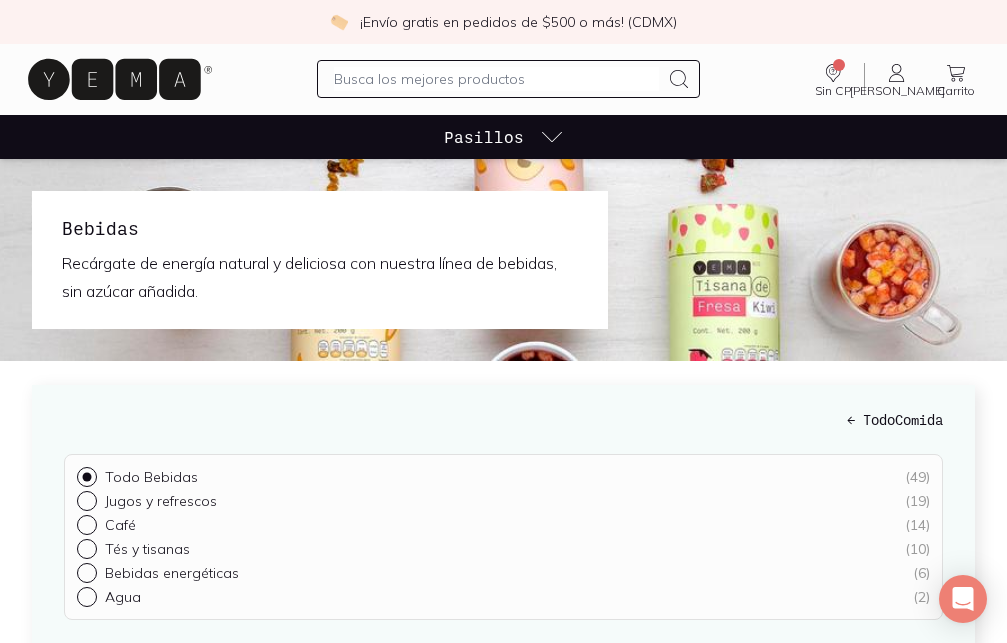click at bounding box center (497, 79) 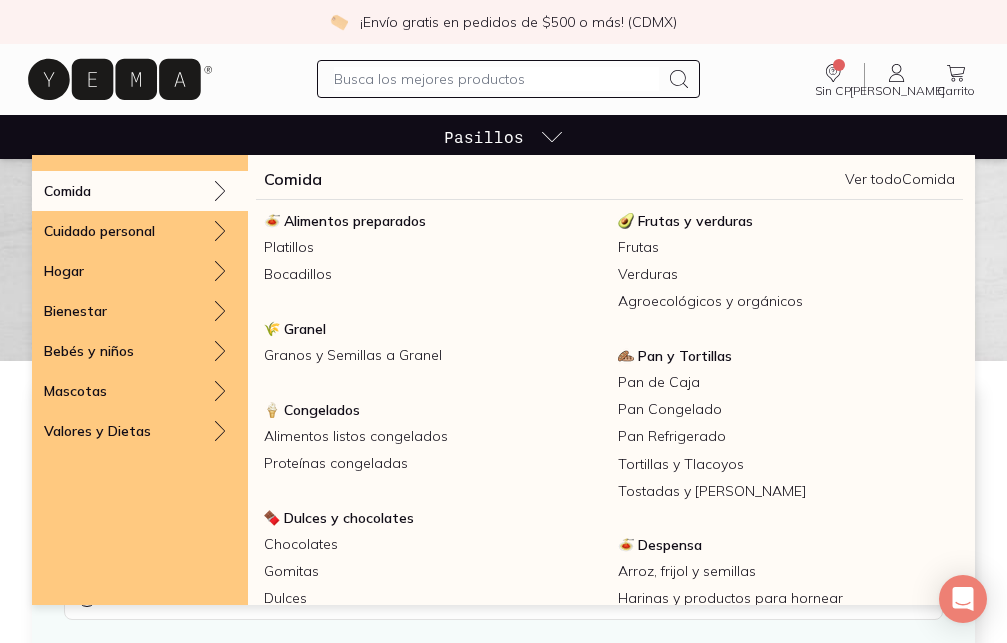 click 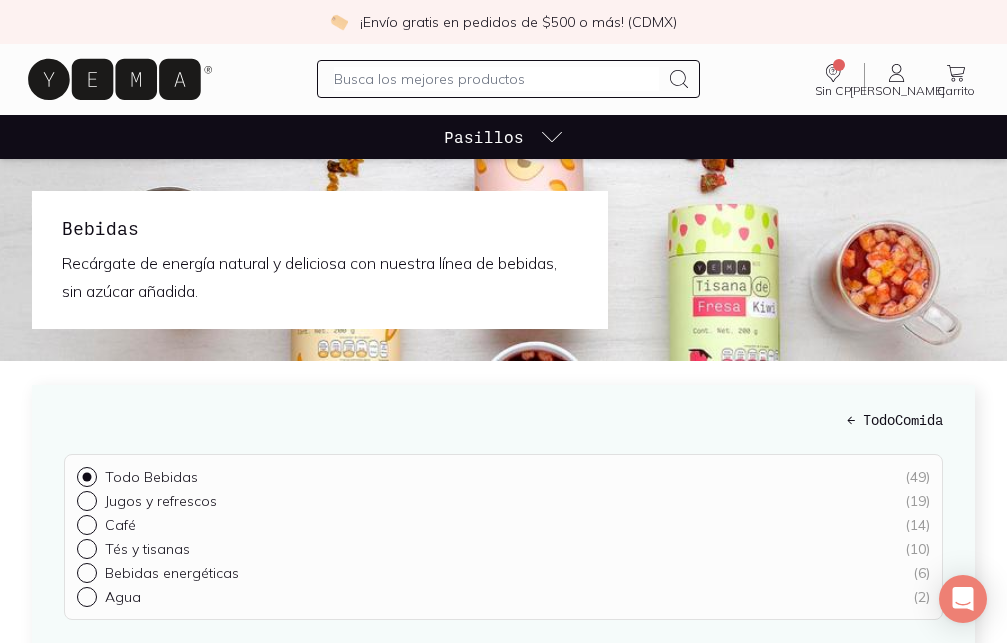 click 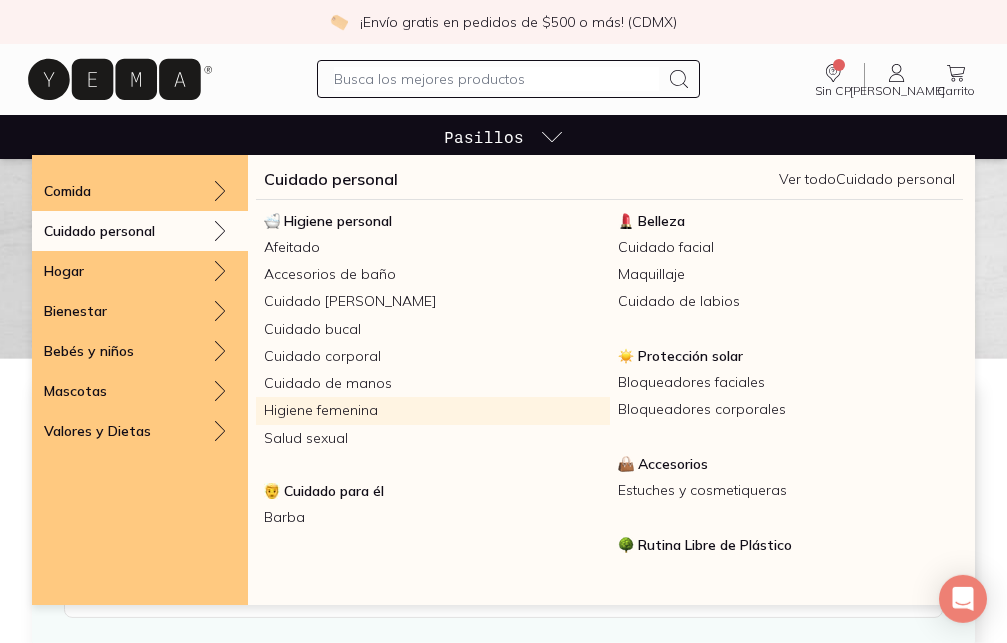 scroll, scrollTop: 0, scrollLeft: 0, axis: both 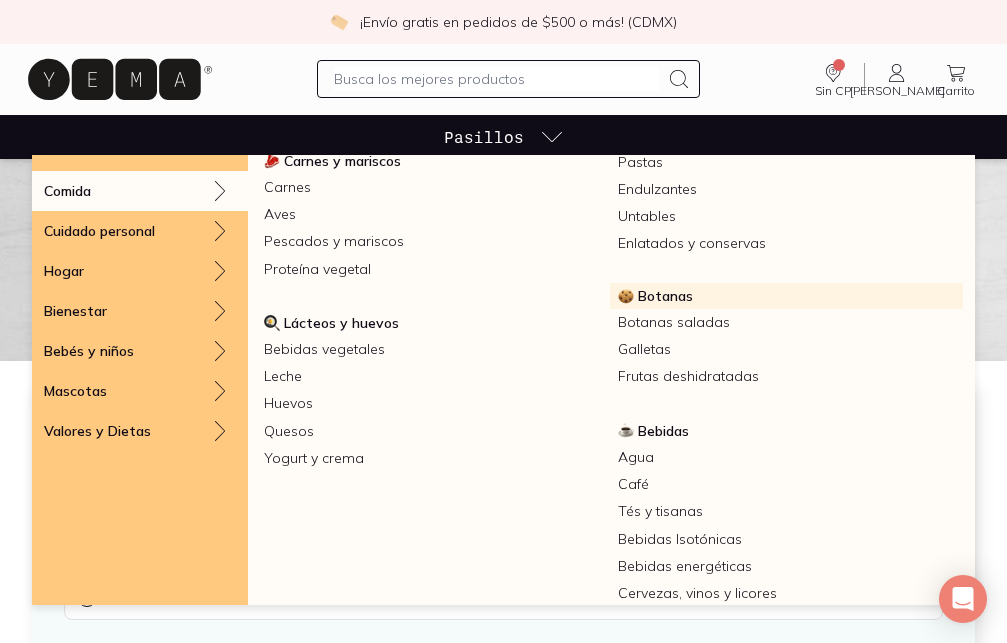 click on "Botanas" at bounding box center [665, 296] 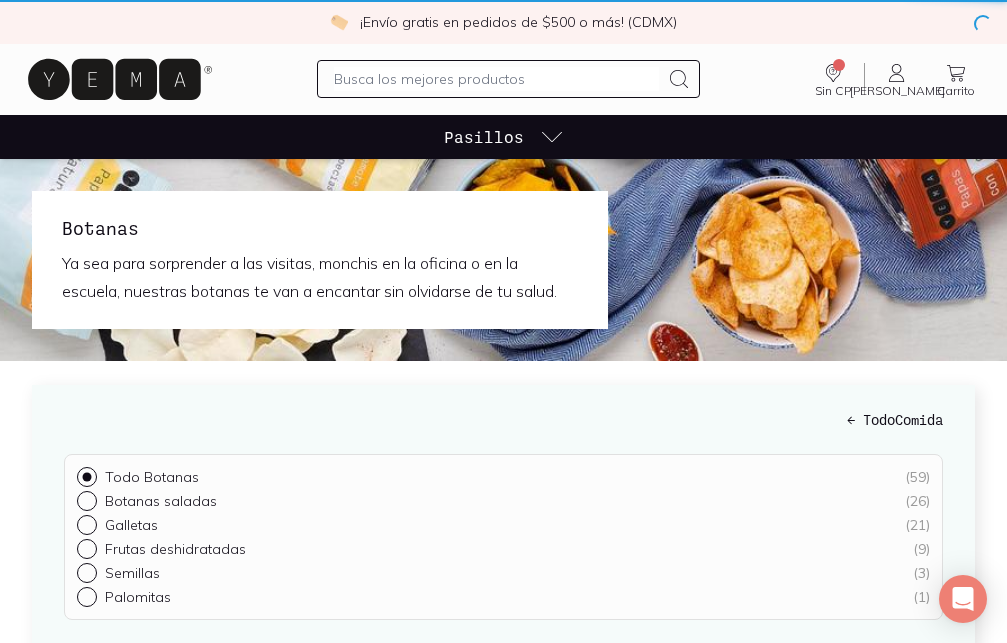 radio on "true" 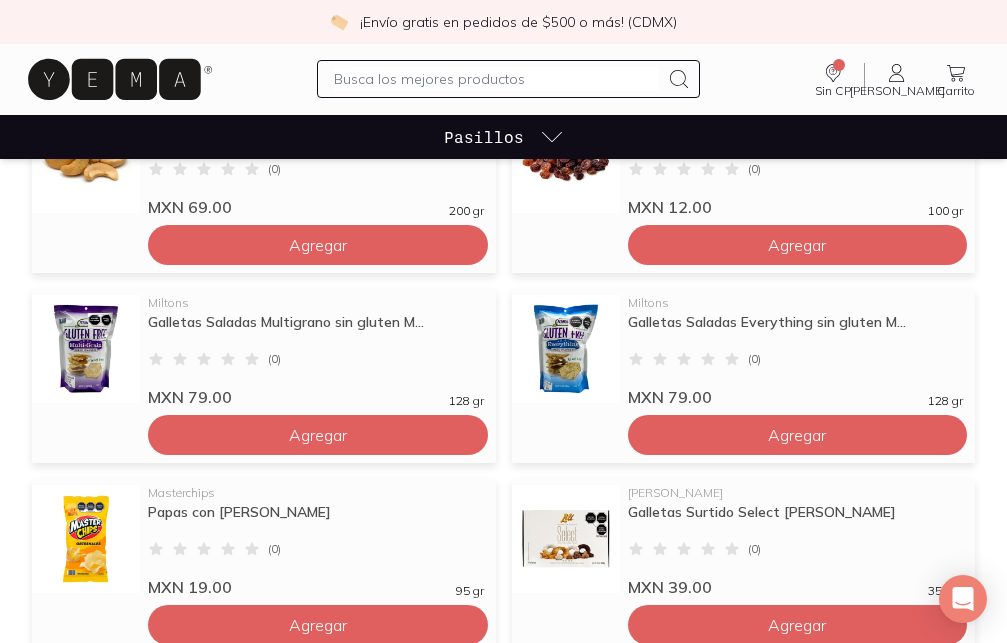 scroll, scrollTop: 3468, scrollLeft: 0, axis: vertical 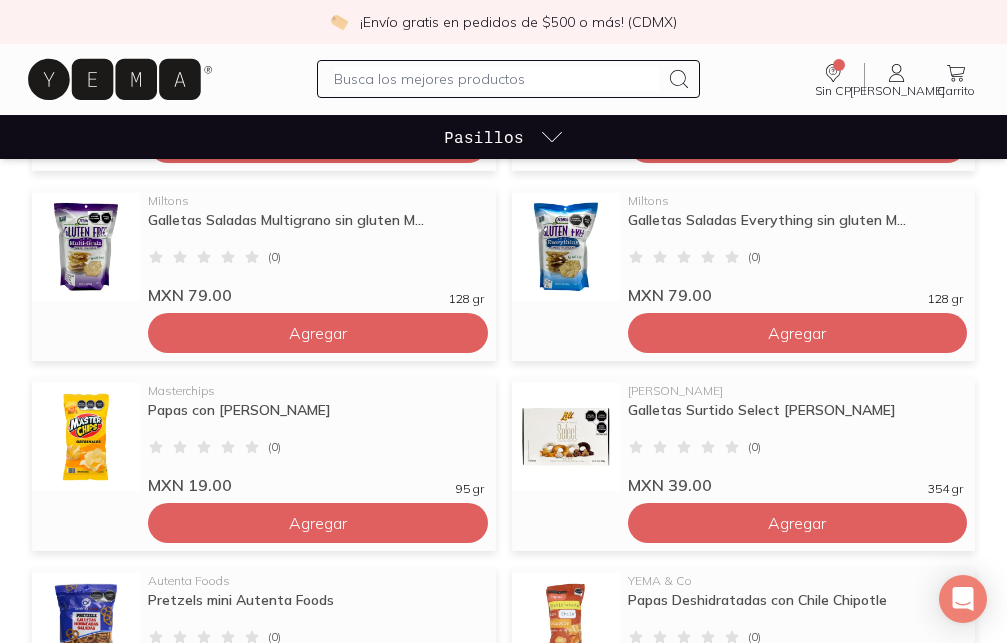 click on "2" at bounding box center [482, 1375] 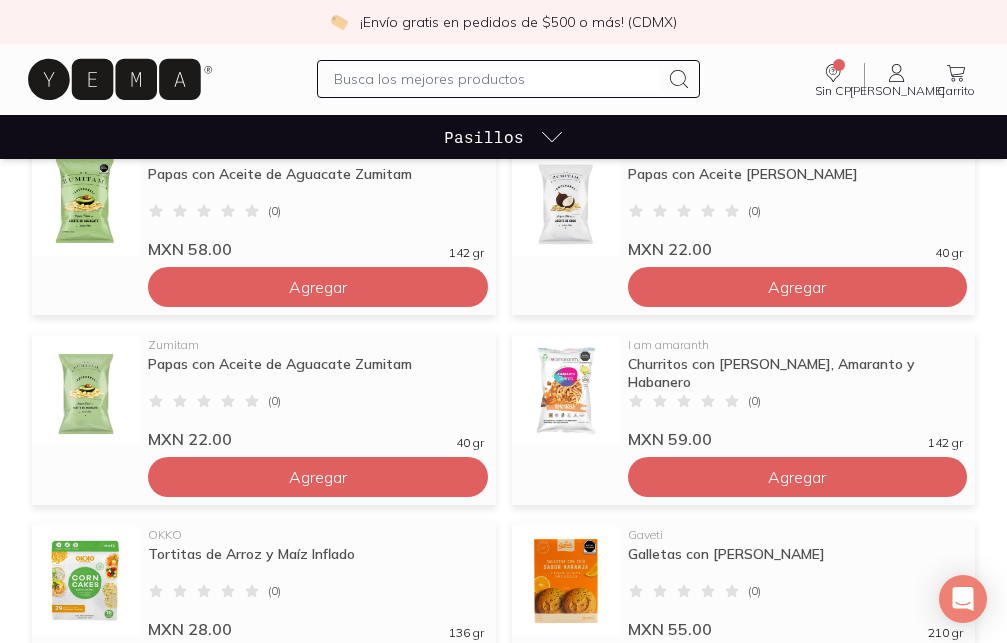 scroll, scrollTop: 2856, scrollLeft: 0, axis: vertical 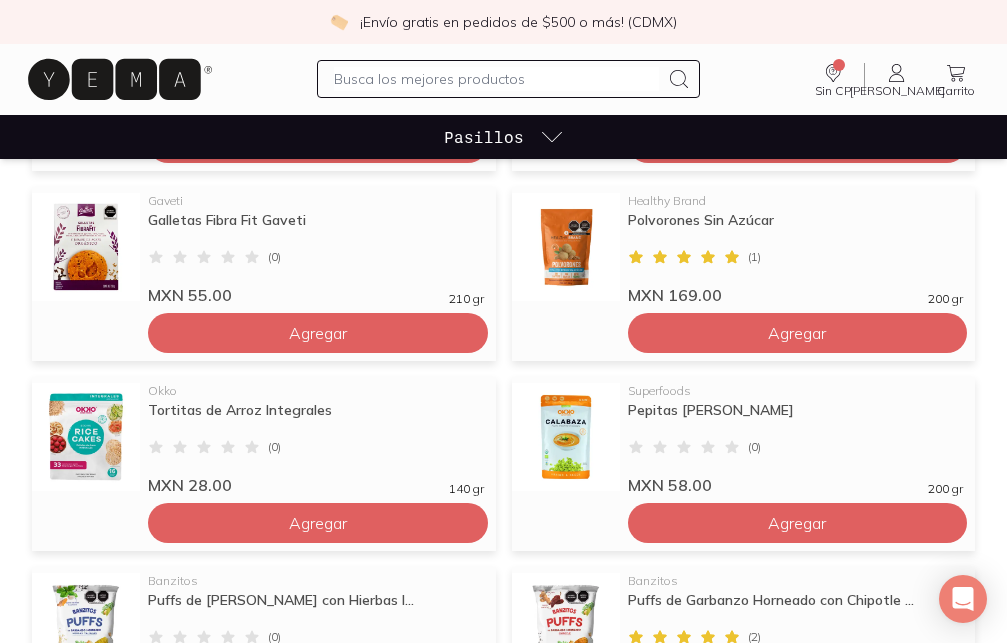 click on "3" at bounding box center [526, 1375] 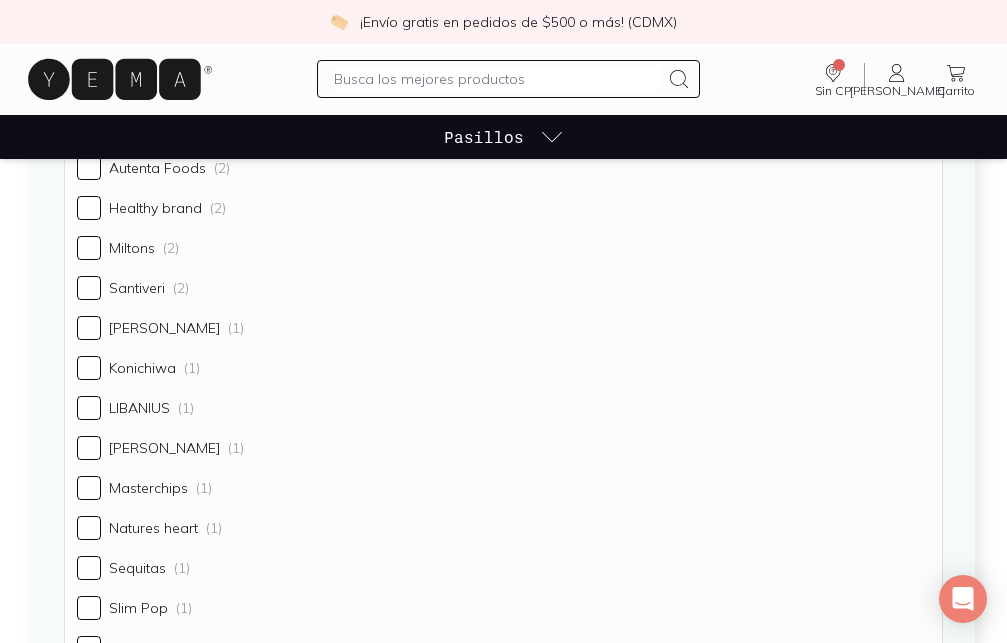 scroll, scrollTop: 1223, scrollLeft: 0, axis: vertical 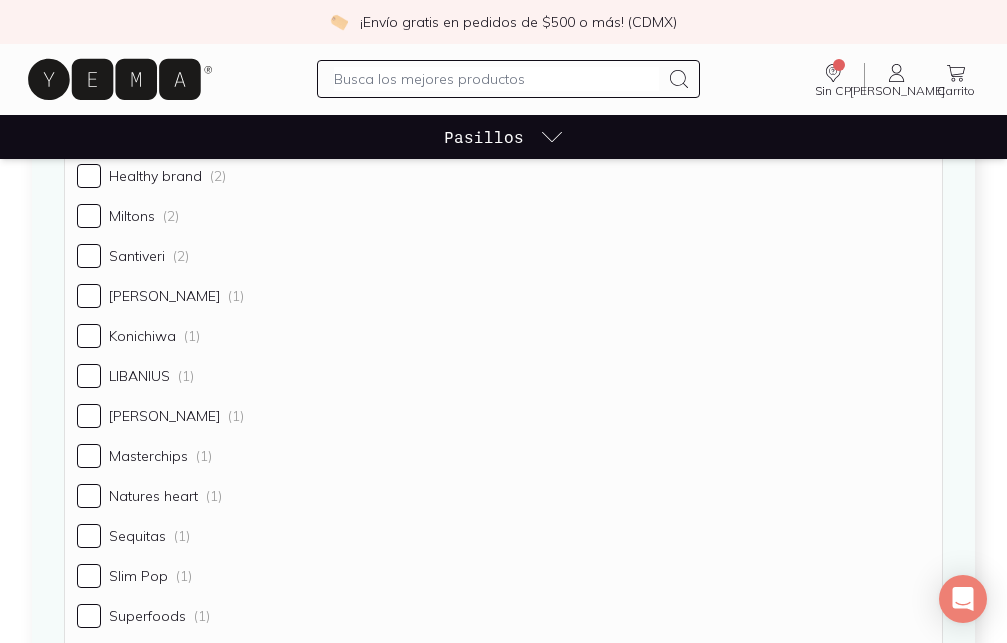 click on "Agregar" at bounding box center (318, 1438) 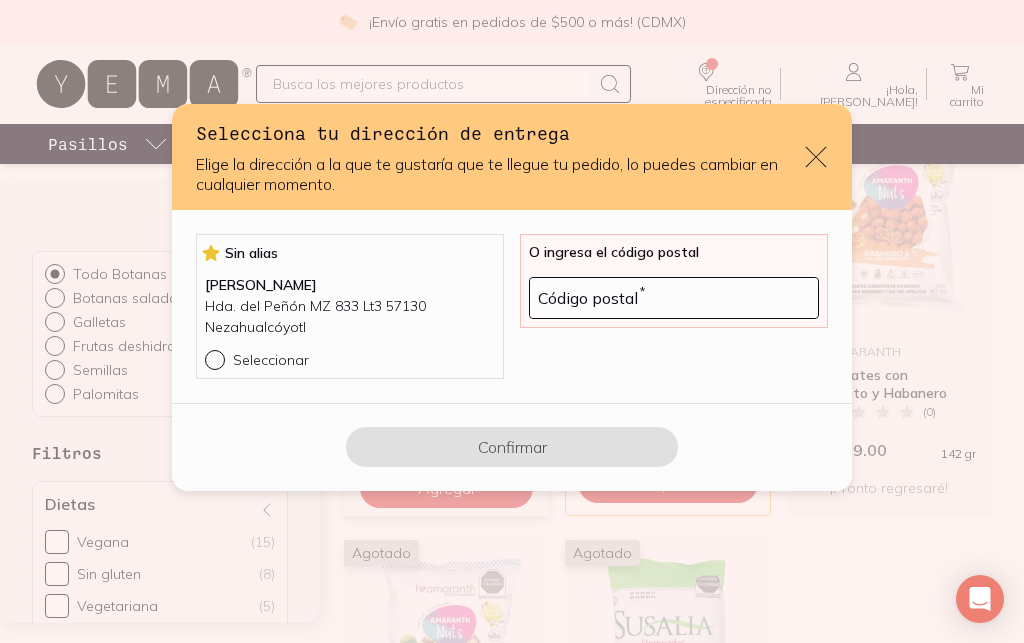 click 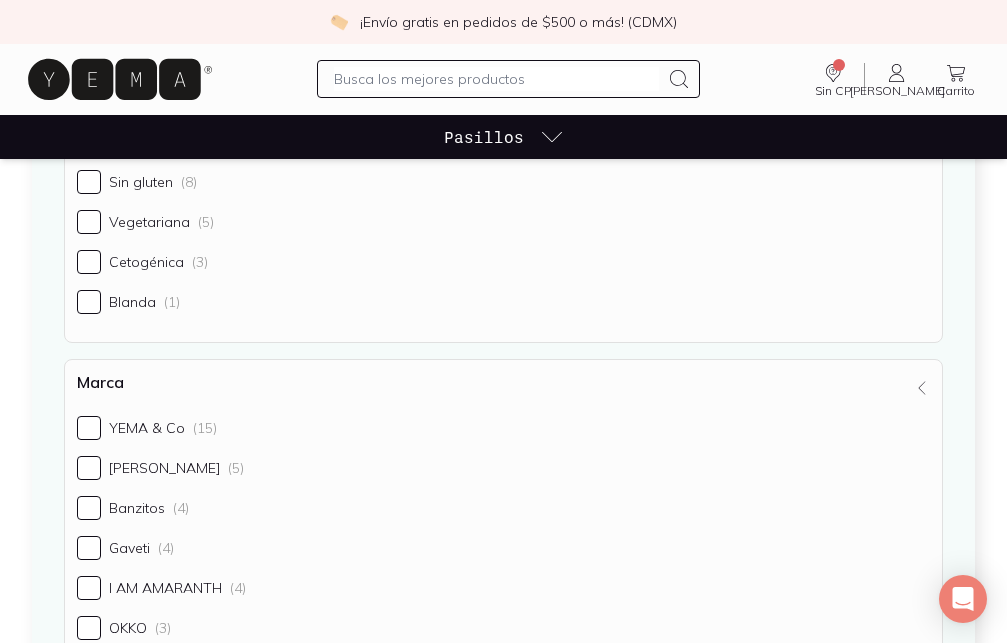 scroll, scrollTop: 509, scrollLeft: 0, axis: vertical 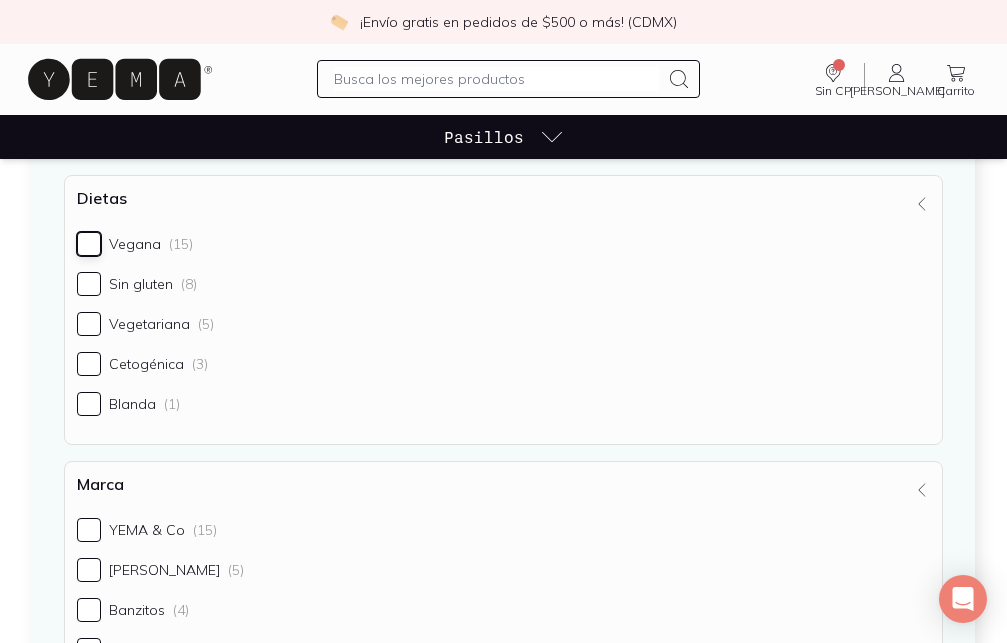 click on "Vegana (15)" at bounding box center [89, 244] 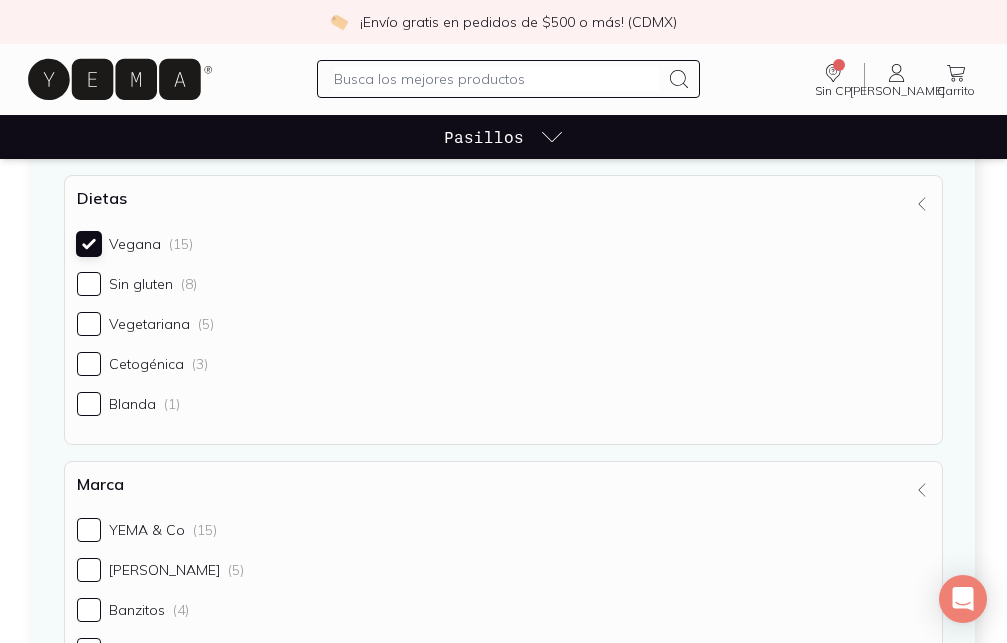 checkbox on "true" 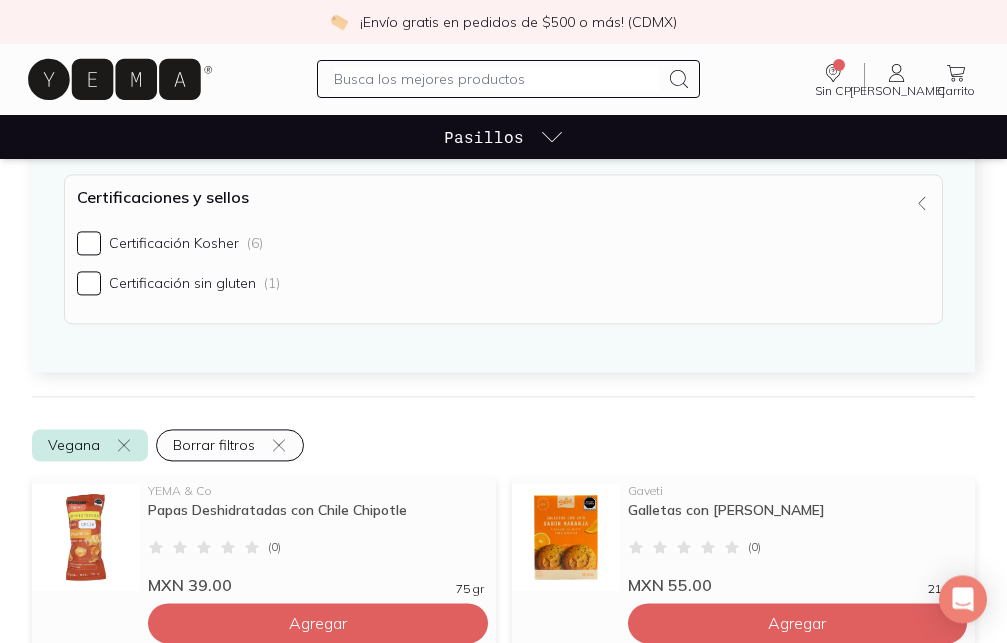 scroll, scrollTop: 2052, scrollLeft: 0, axis: vertical 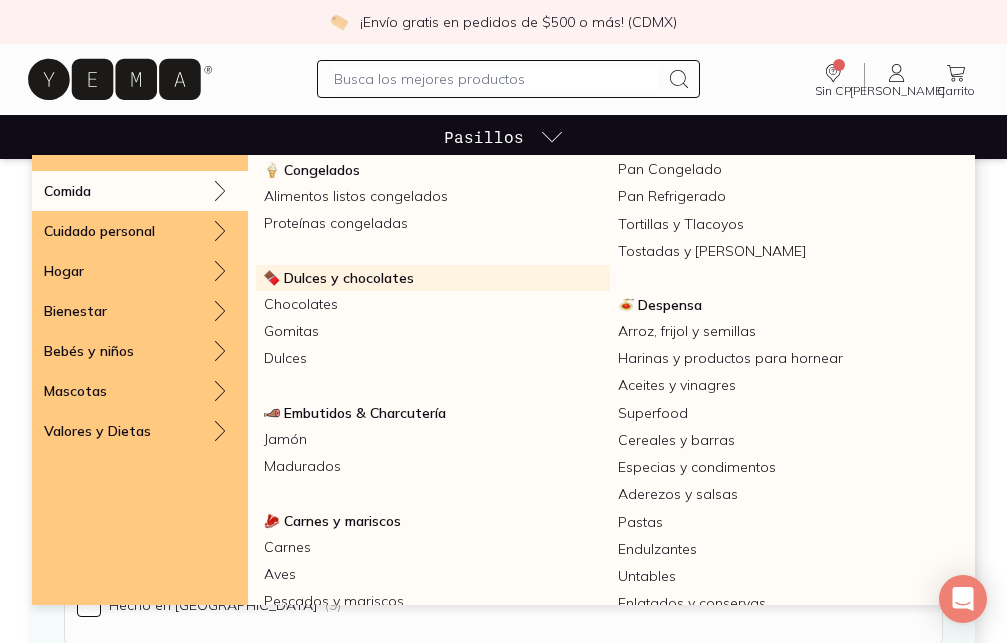click on "Dulces y chocolates" at bounding box center [349, 278] 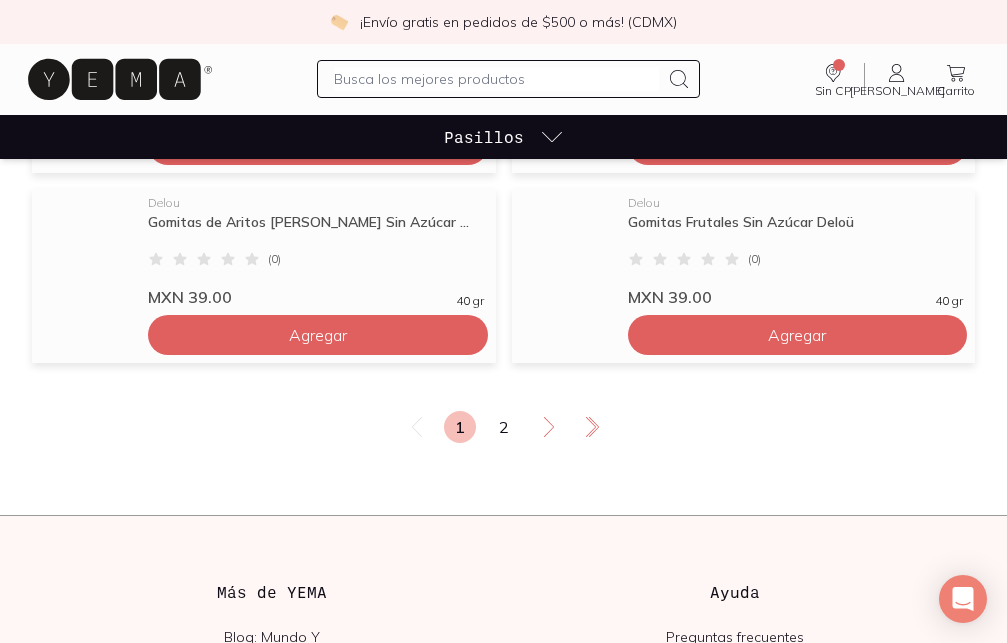 scroll, scrollTop: 3264, scrollLeft: 0, axis: vertical 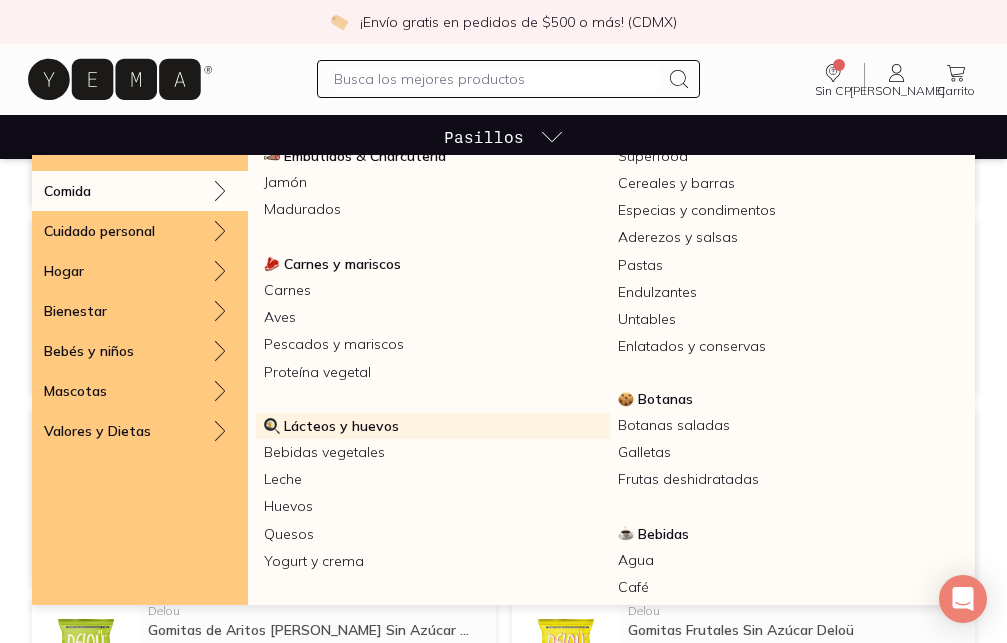 click on "Lácteos y huevos" at bounding box center [341, 426] 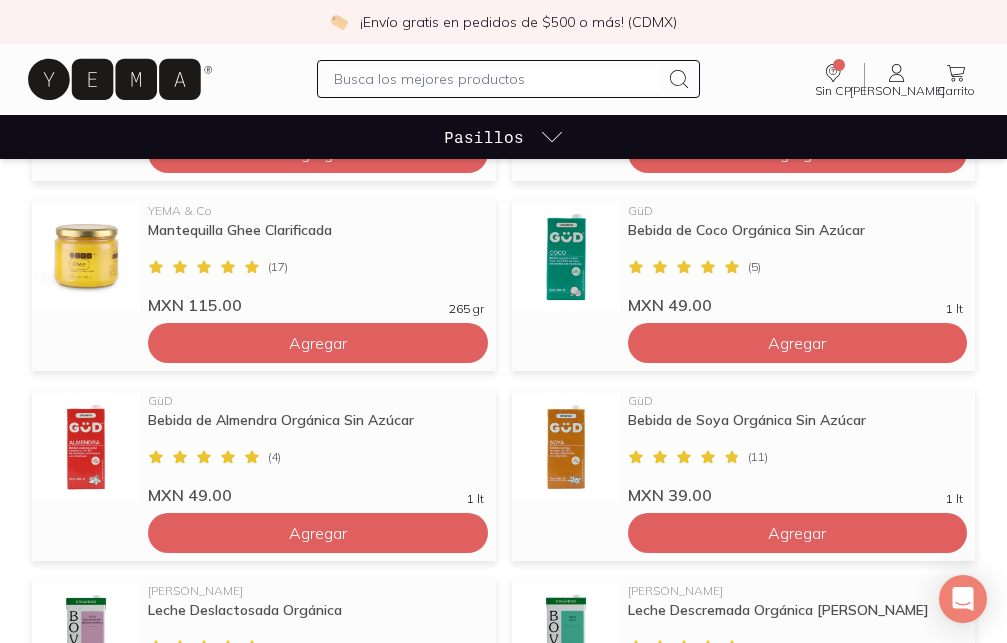 scroll, scrollTop: 3672, scrollLeft: 0, axis: vertical 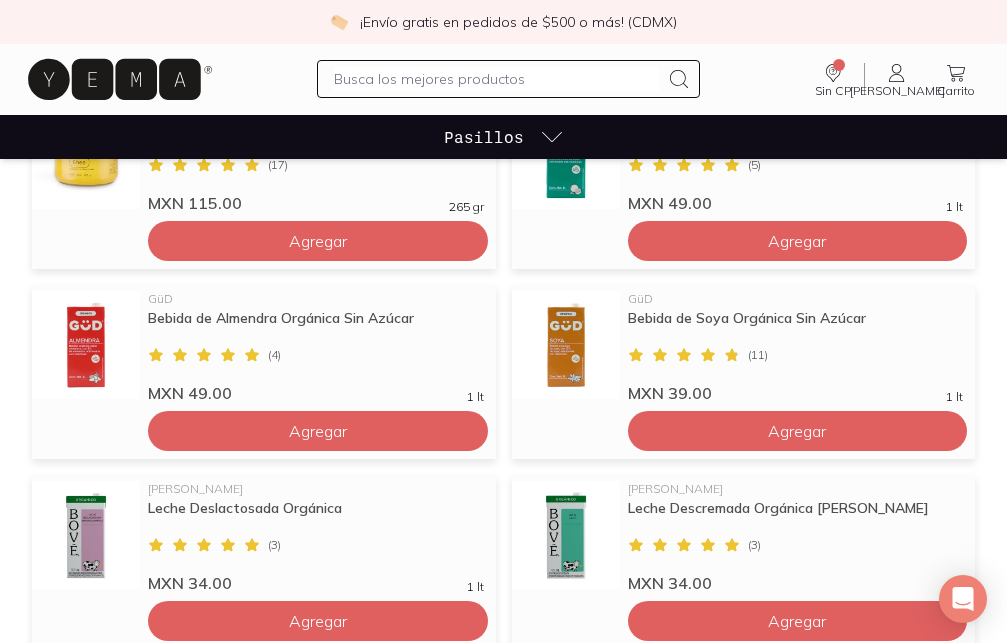 click on "2" at bounding box center [504, 713] 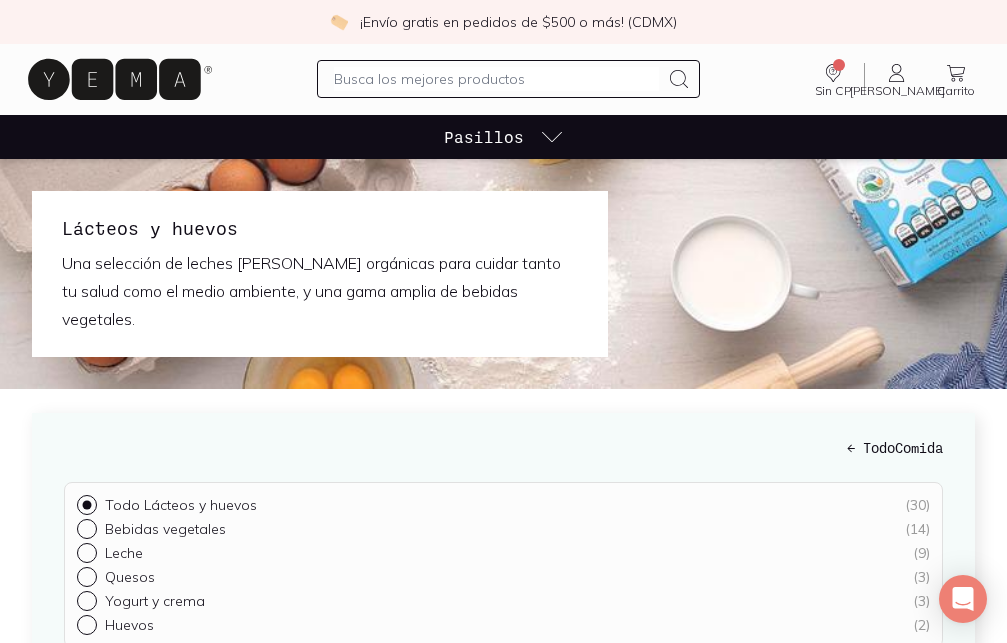 scroll, scrollTop: 306, scrollLeft: 0, axis: vertical 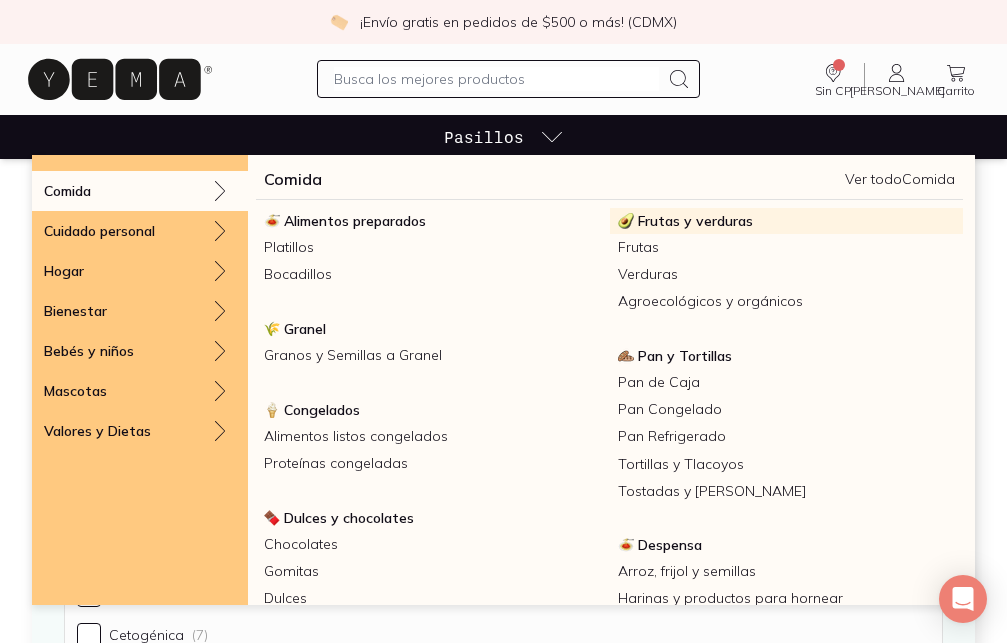 click on "Frutas y verduras" at bounding box center (695, 221) 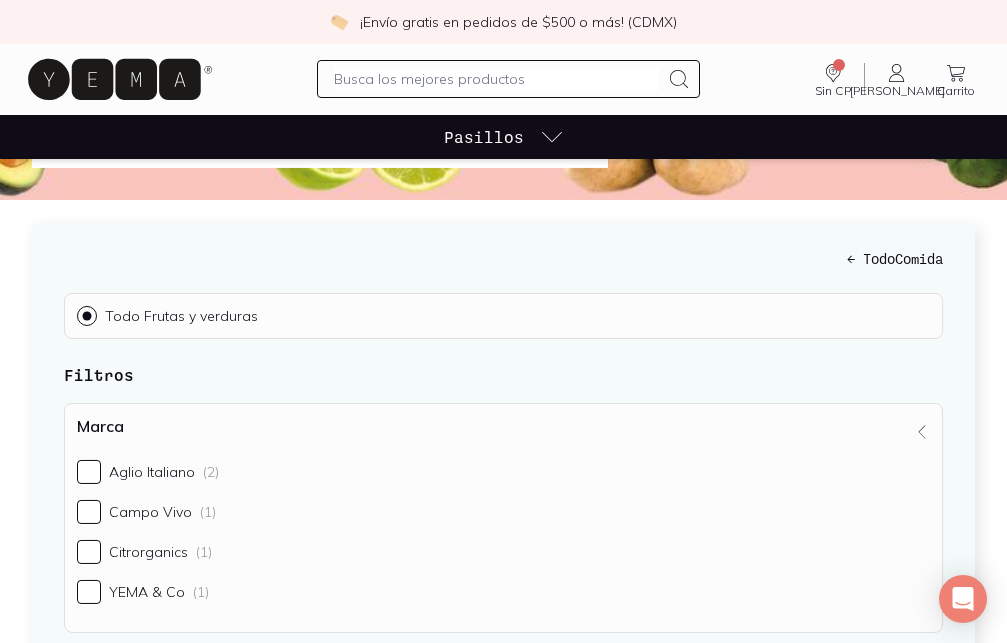 scroll, scrollTop: 102, scrollLeft: 0, axis: vertical 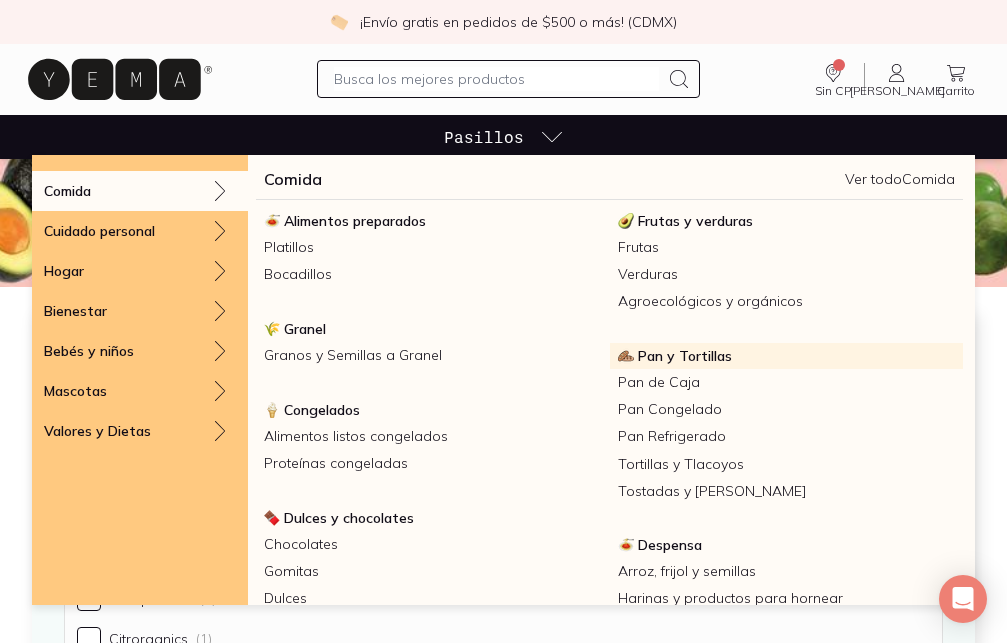 click on "Pan y Tortillas" at bounding box center [685, 356] 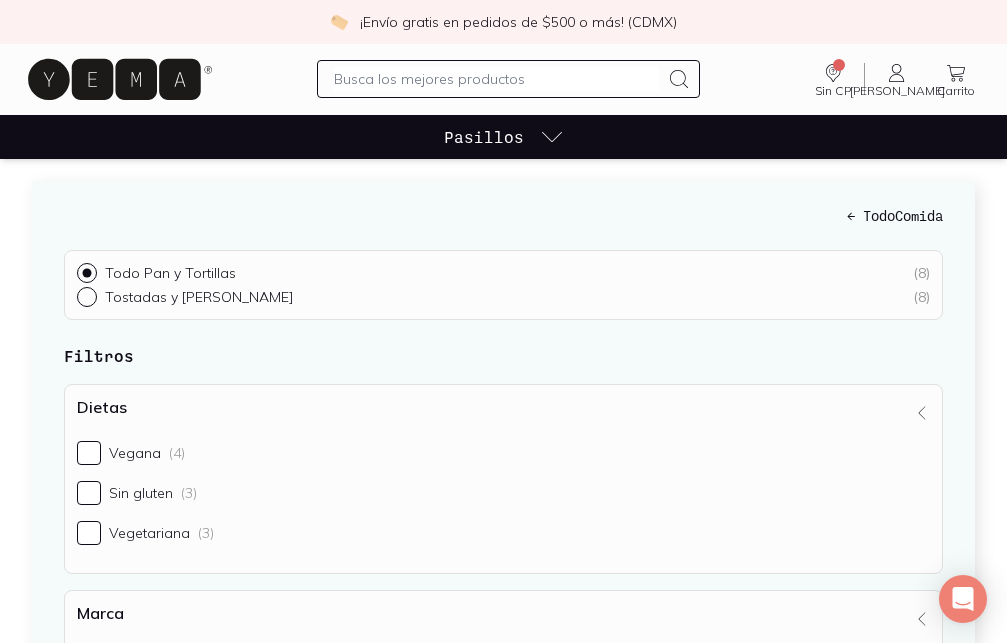 scroll, scrollTop: 0, scrollLeft: 0, axis: both 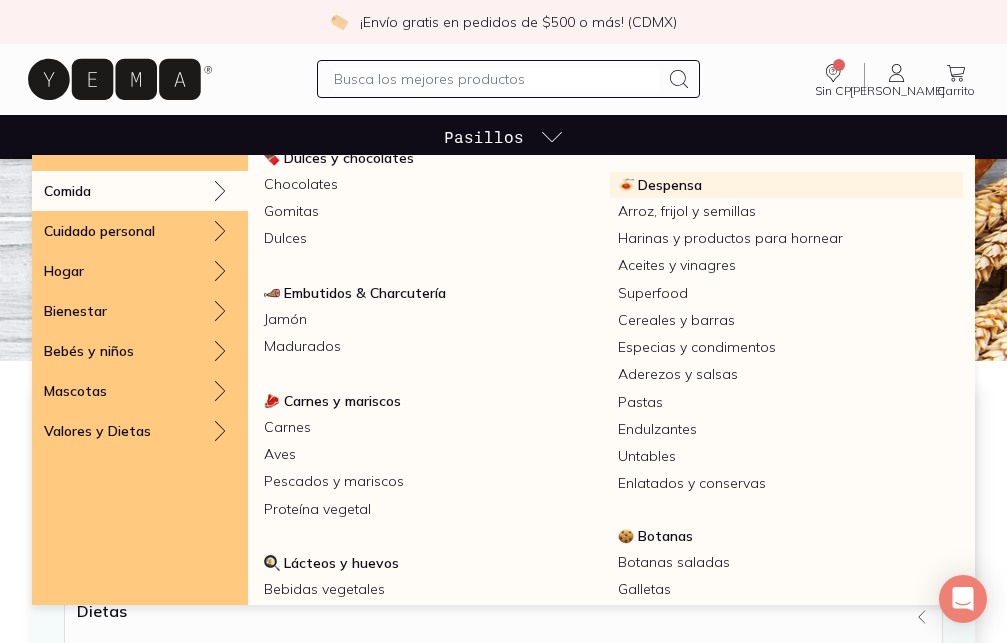 click on "Despensa" at bounding box center (670, 185) 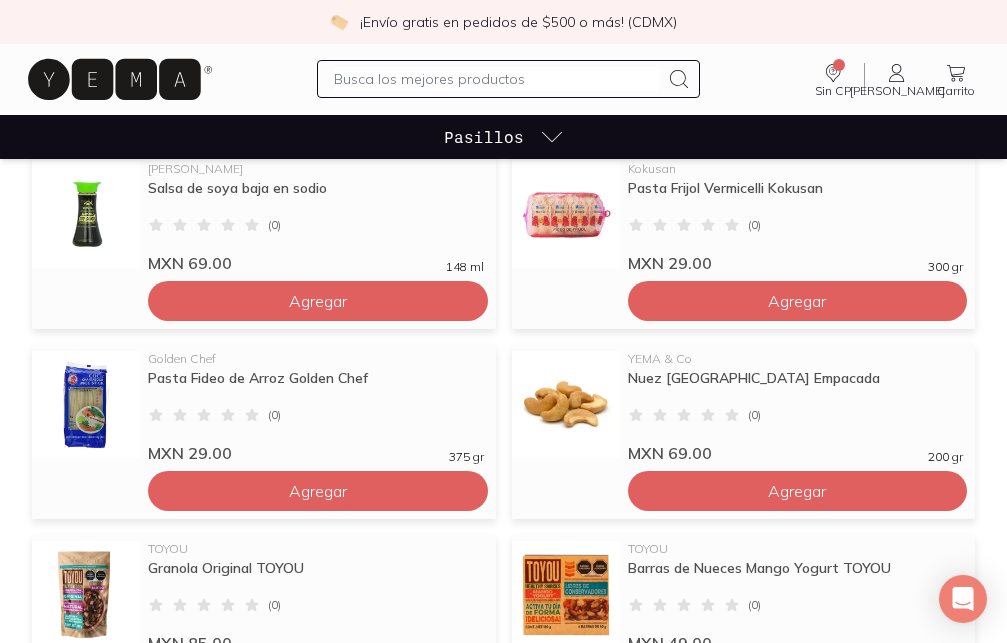 scroll, scrollTop: 3570, scrollLeft: 0, axis: vertical 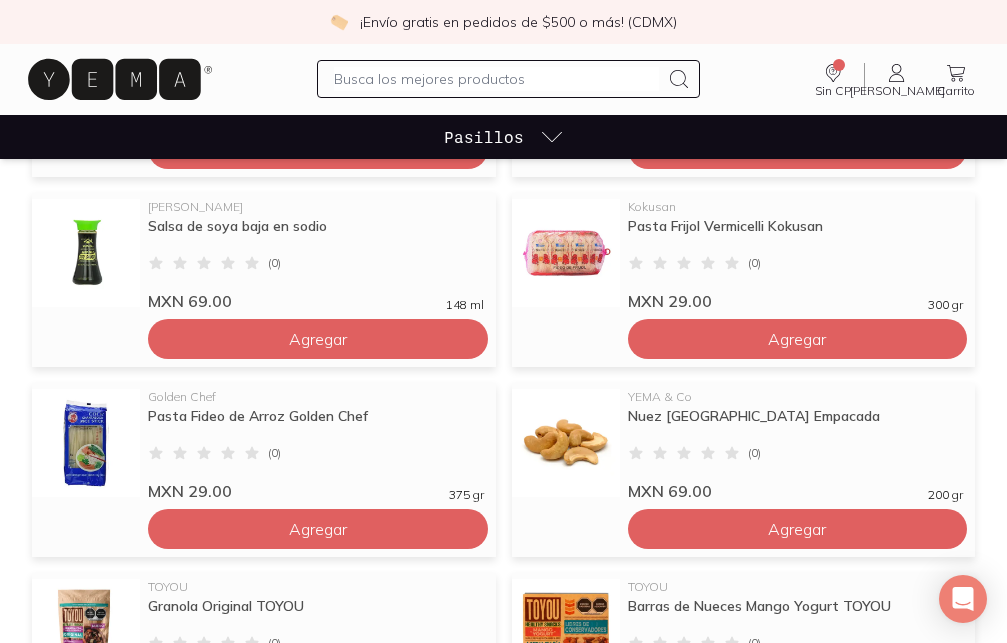click on "2" at bounding box center (428, 1761) 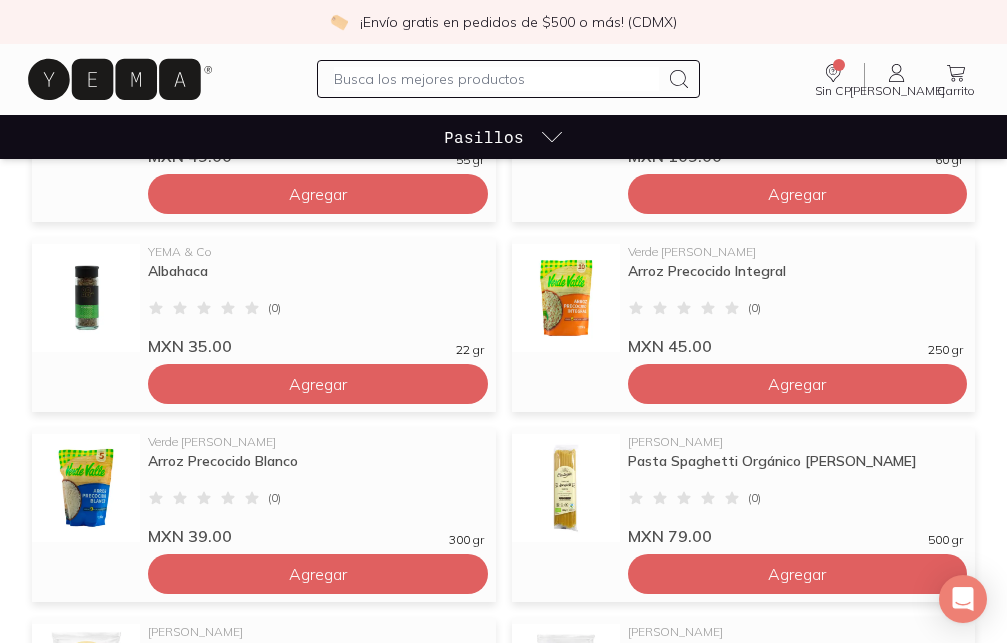 scroll, scrollTop: 3570, scrollLeft: 0, axis: vertical 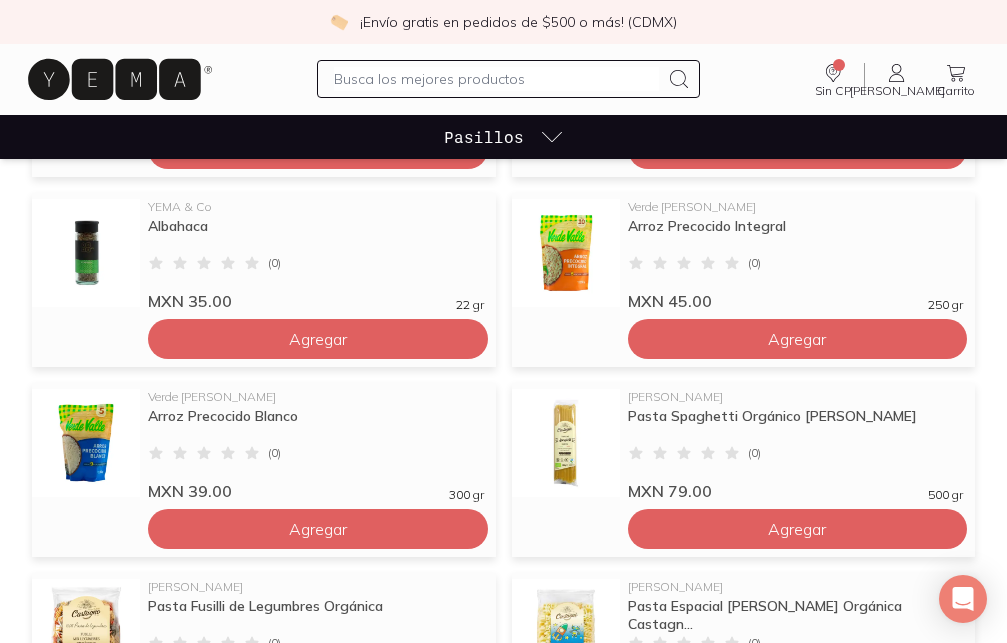 click on "3" at bounding box center [472, 1761] 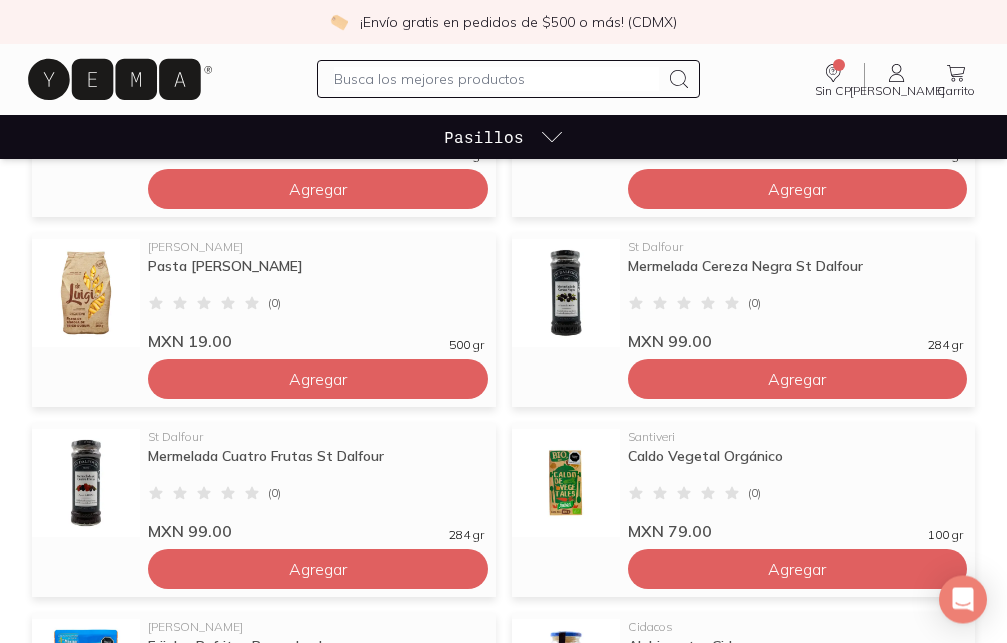 scroll, scrollTop: 3570, scrollLeft: 0, axis: vertical 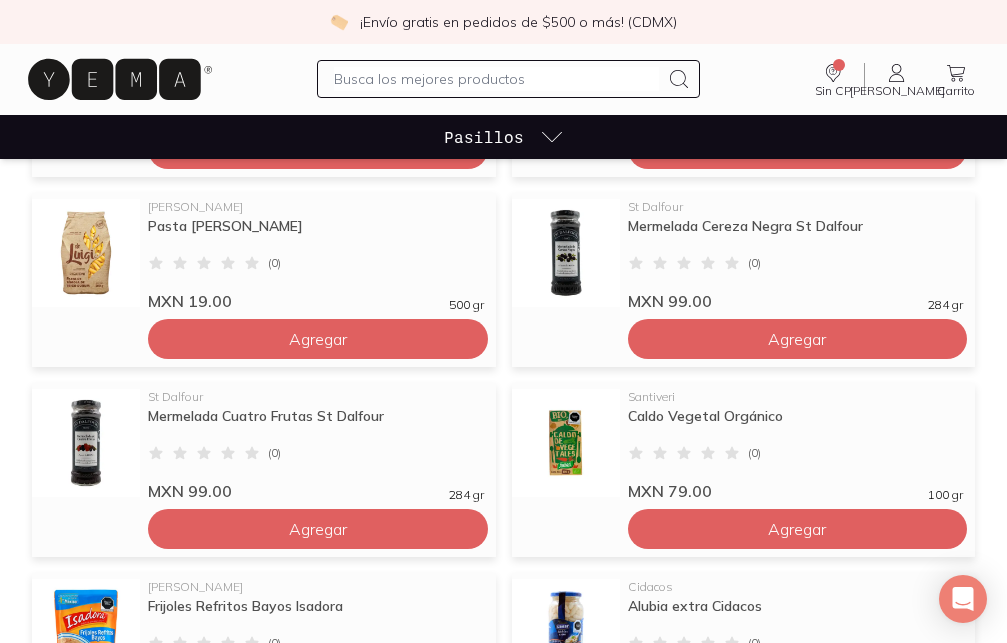 click on "4" at bounding box center (472, 1761) 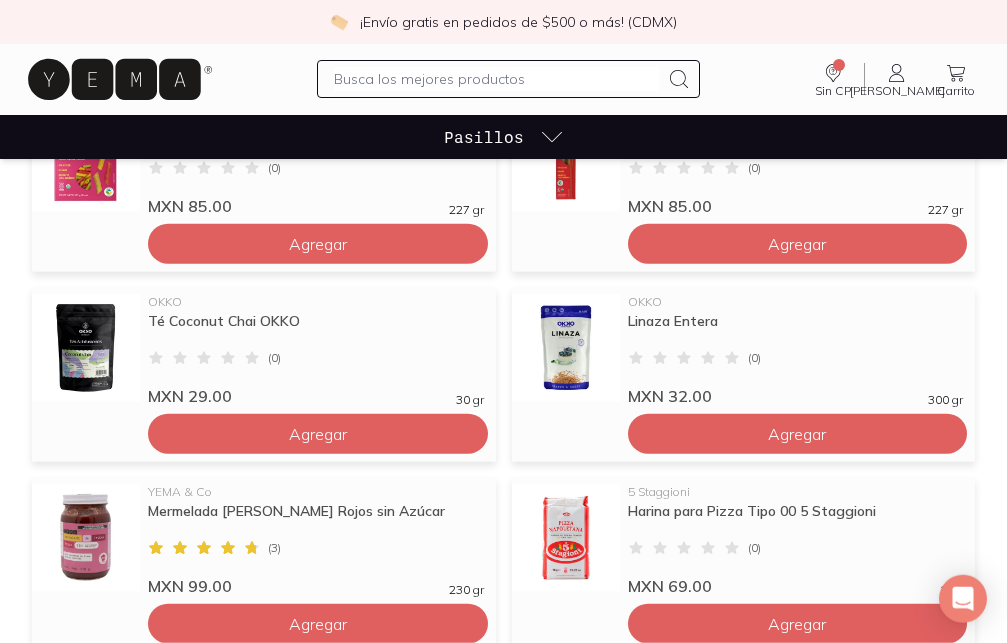 scroll, scrollTop: 3468, scrollLeft: 0, axis: vertical 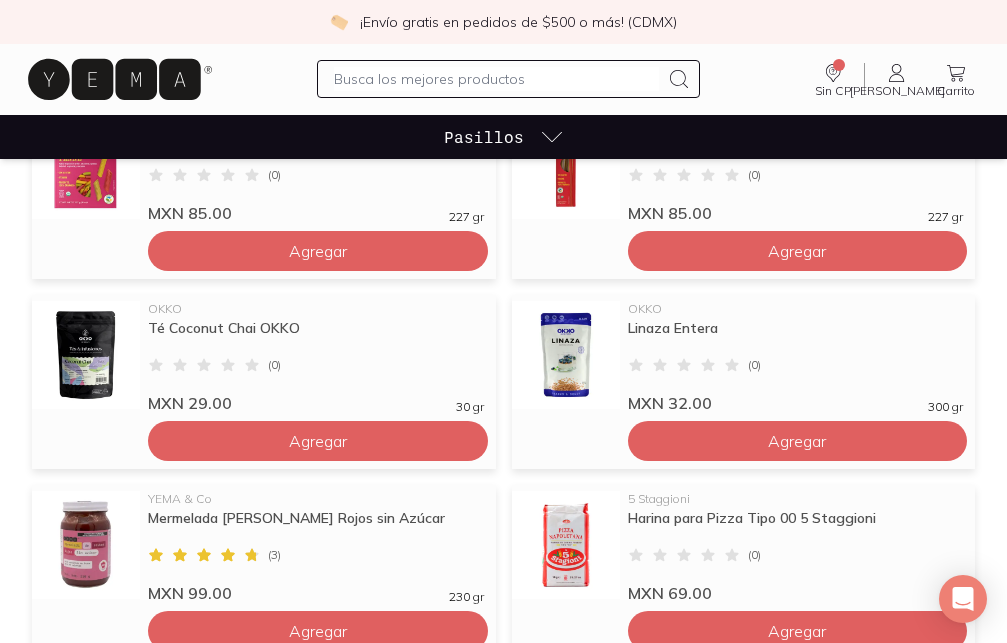 click on "5" at bounding box center (482, 1863) 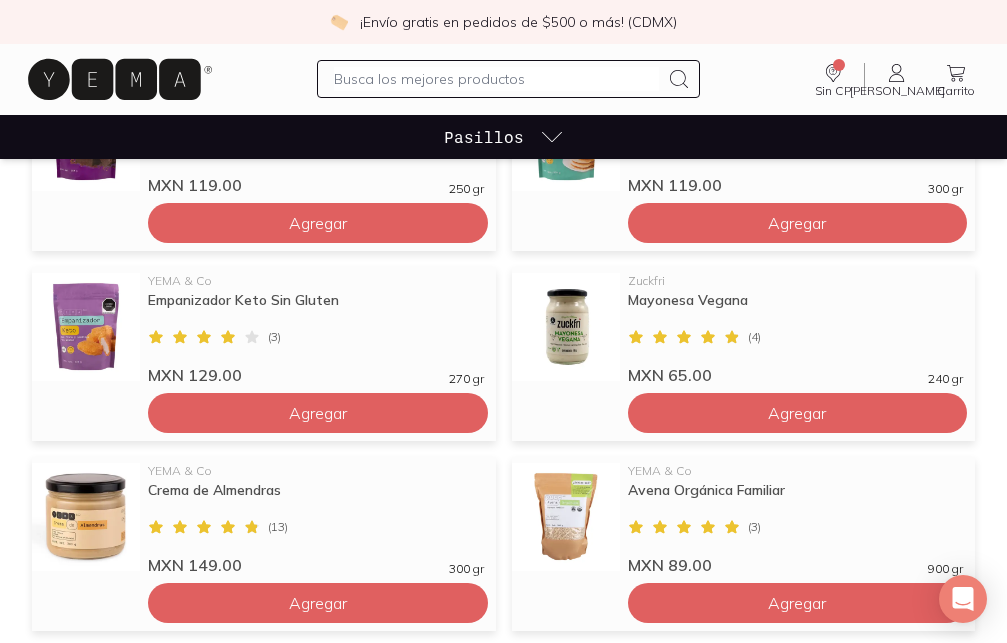 scroll, scrollTop: 3570, scrollLeft: 0, axis: vertical 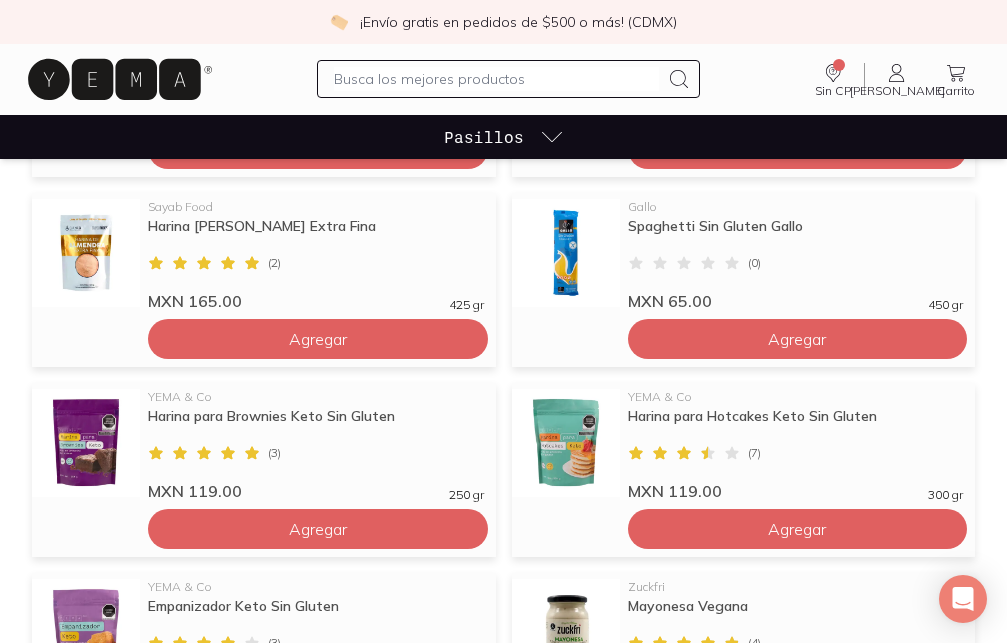 click on "6" at bounding box center [504, 1761] 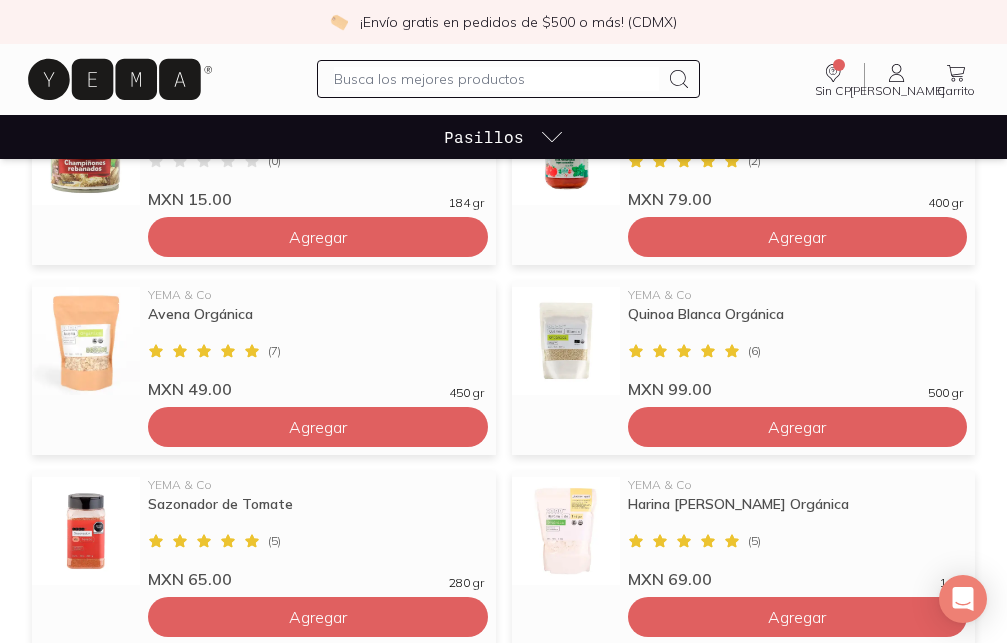 scroll, scrollTop: 3774, scrollLeft: 0, axis: vertical 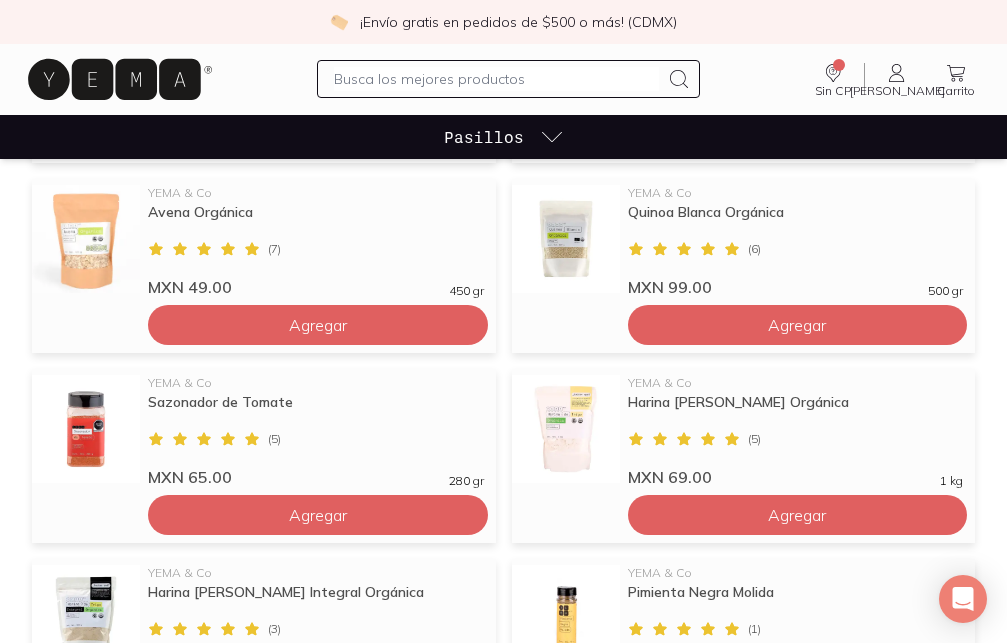 click on "7" at bounding box center (526, 1557) 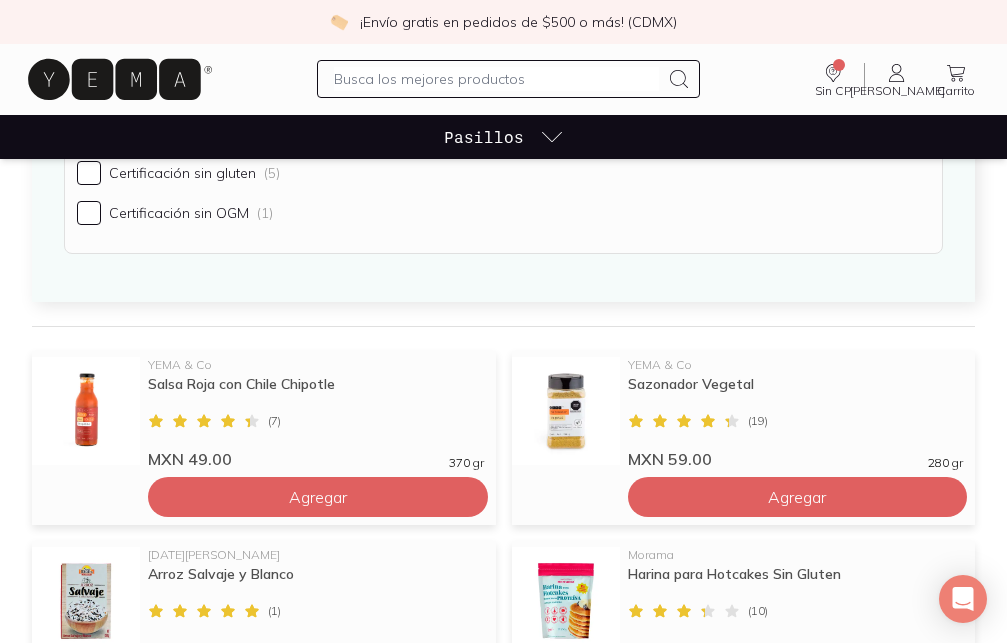 scroll, scrollTop: 2142, scrollLeft: 0, axis: vertical 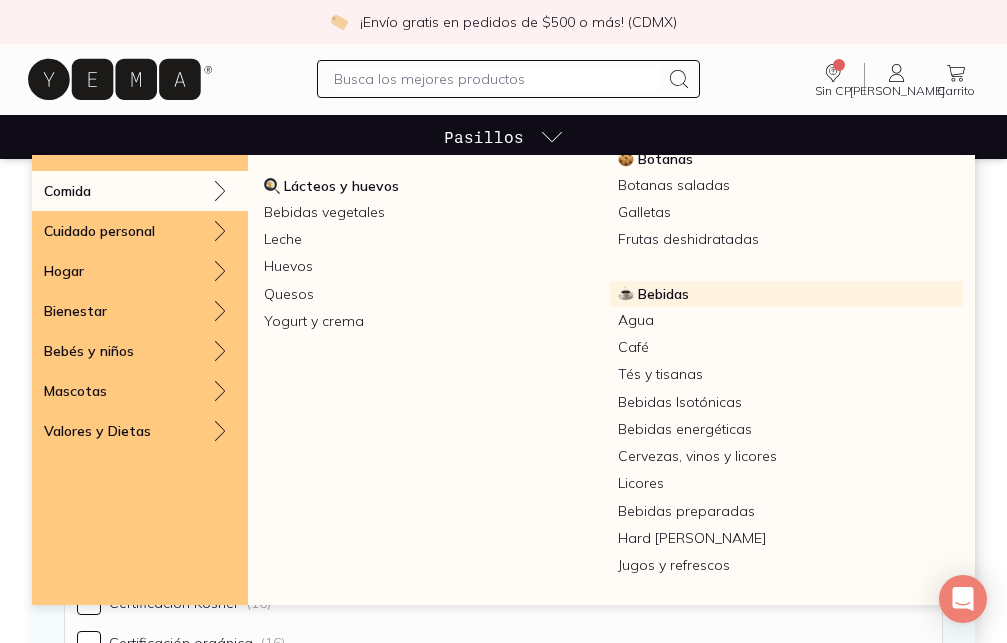 click on "Bebidas" at bounding box center (663, 294) 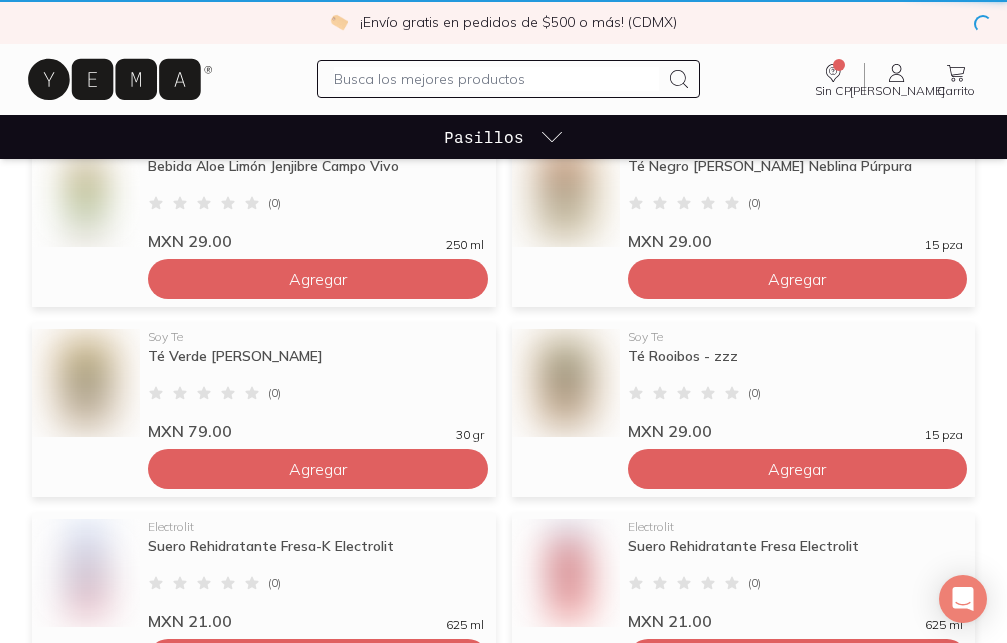 radio on "true" 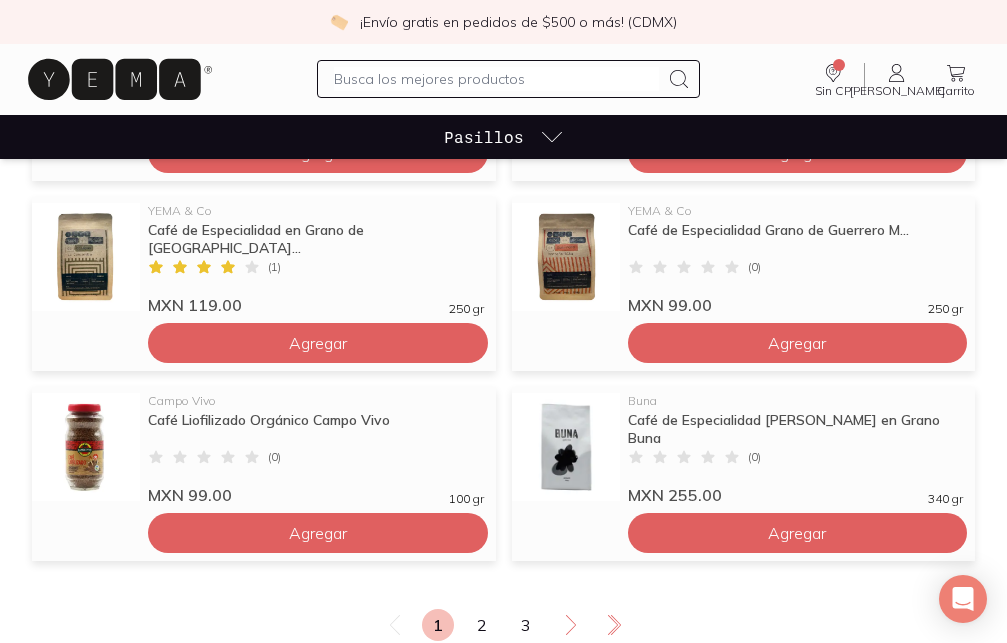scroll, scrollTop: 3570, scrollLeft: 0, axis: vertical 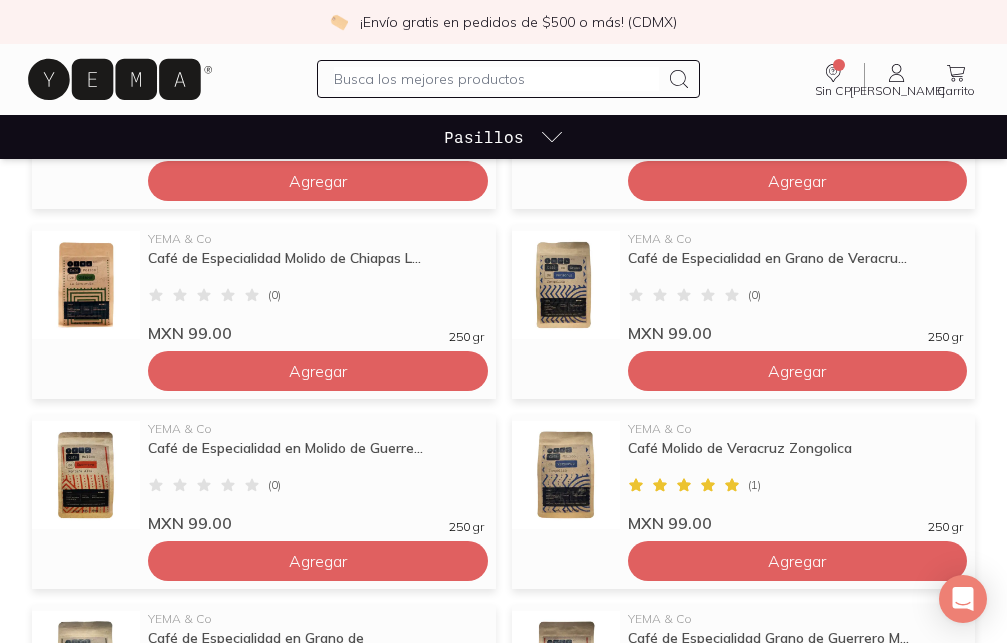 click on "2" at bounding box center (482, 1033) 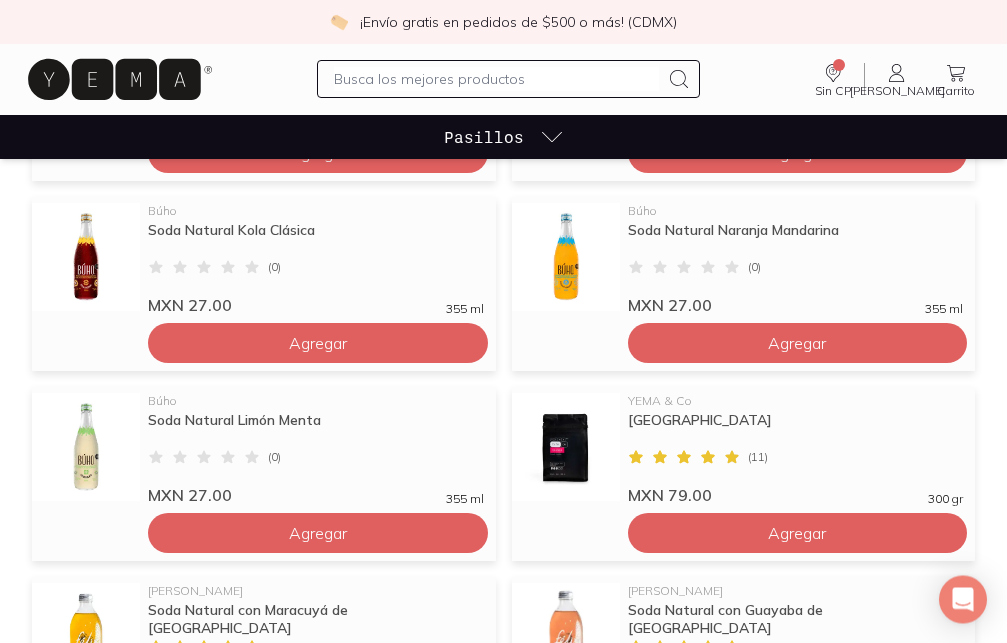 scroll, scrollTop: 3468, scrollLeft: 0, axis: vertical 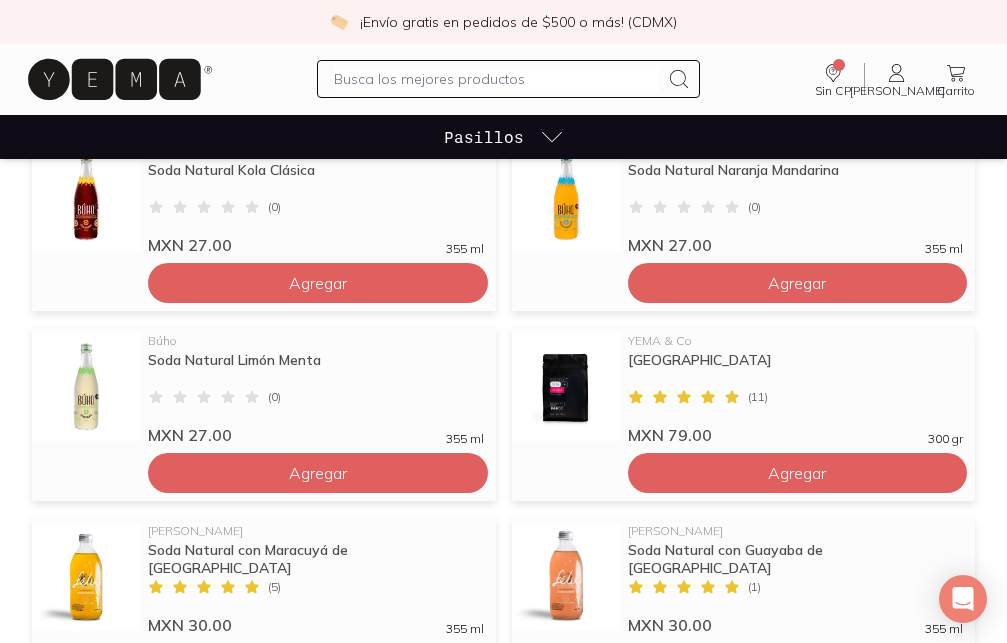 click on "3" at bounding box center (526, 1135) 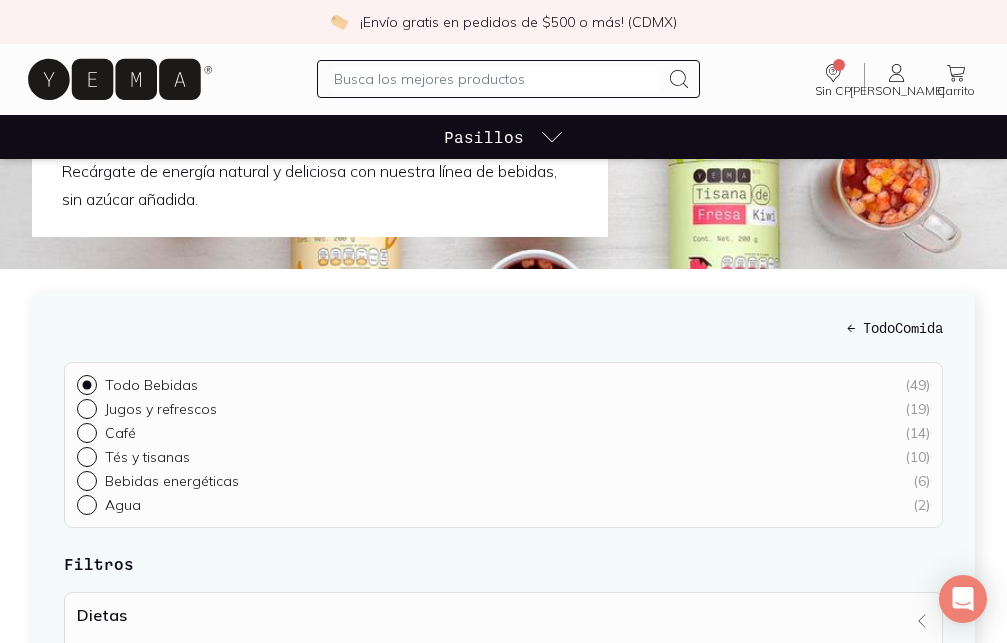 scroll, scrollTop: 0, scrollLeft: 0, axis: both 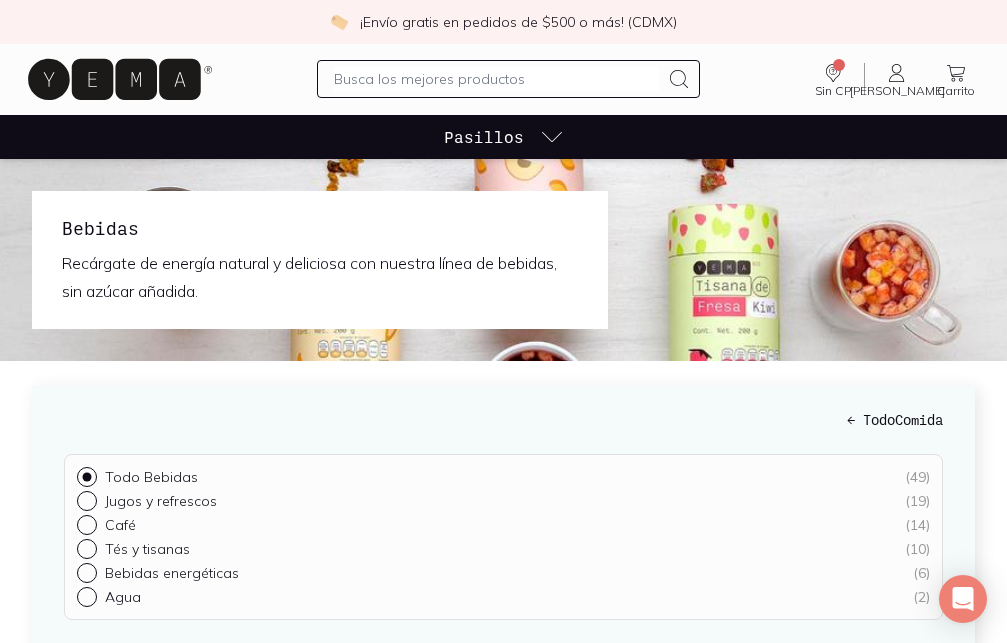 click at bounding box center (503, 260) 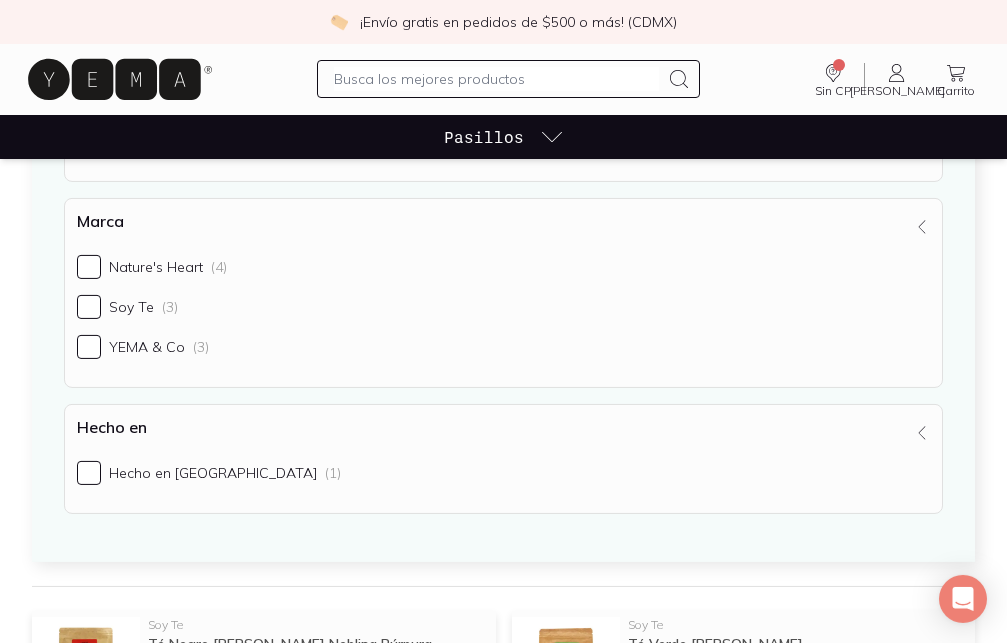 scroll, scrollTop: 204, scrollLeft: 0, axis: vertical 